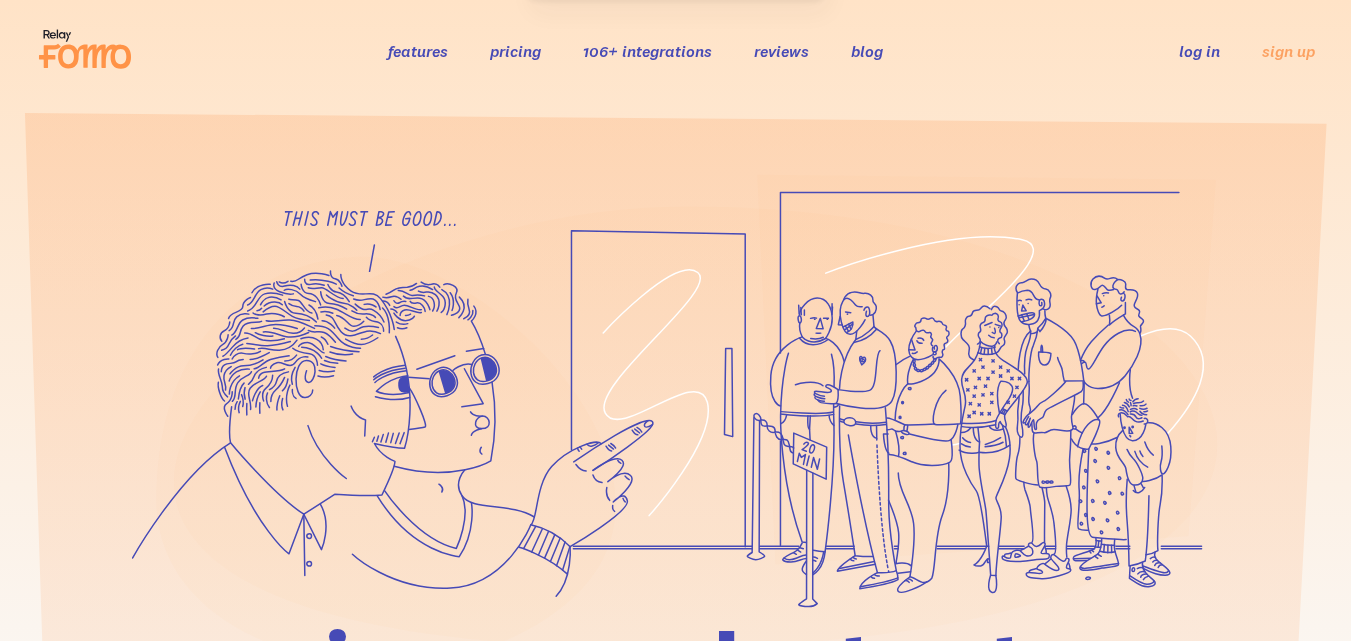 scroll, scrollTop: 400, scrollLeft: 0, axis: vertical 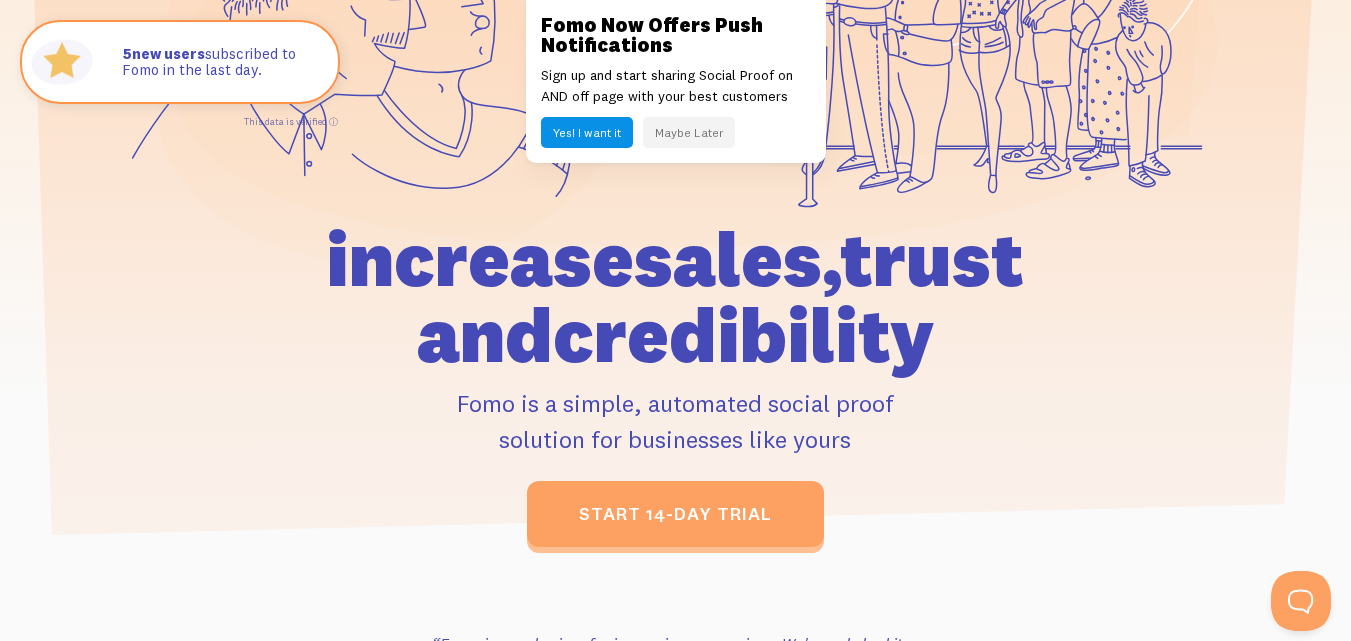 click on "Maybe Later" at bounding box center [689, 132] 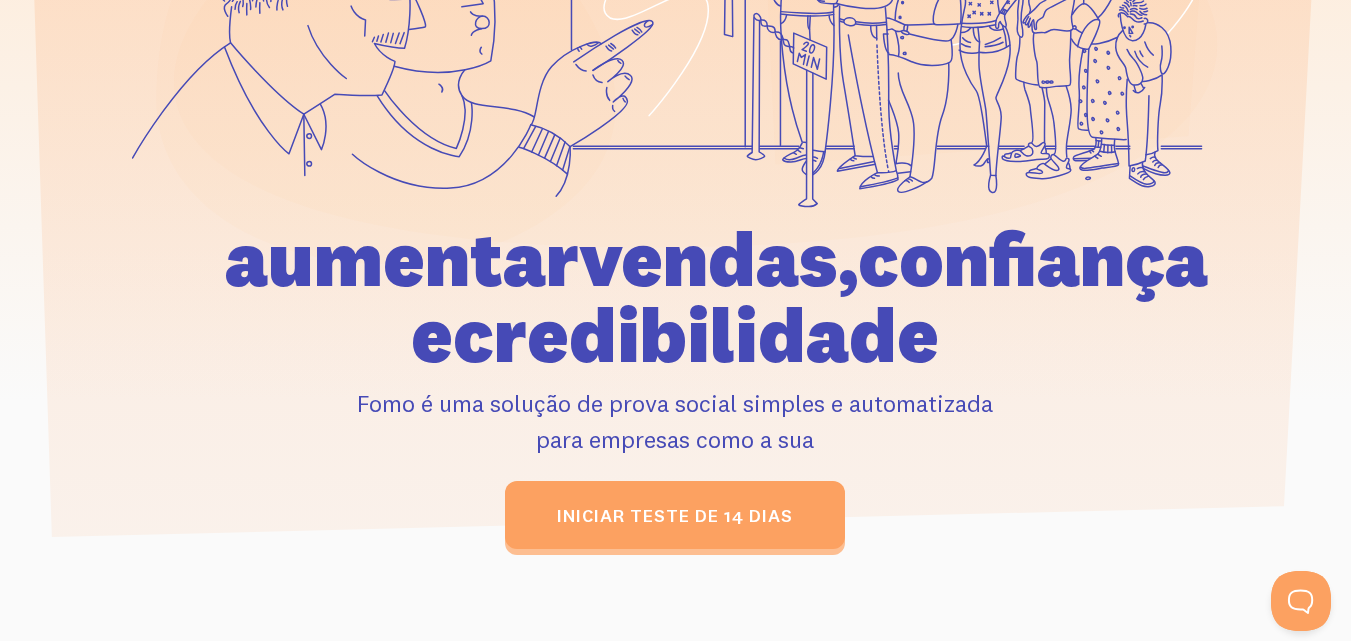 click on "aumentar  vendas,
confiança e  credibilidade
Fomo é uma solução de prova social simples e automatizada
para empresas como a sua
iniciar teste de 14 dias" at bounding box center (675, 421) 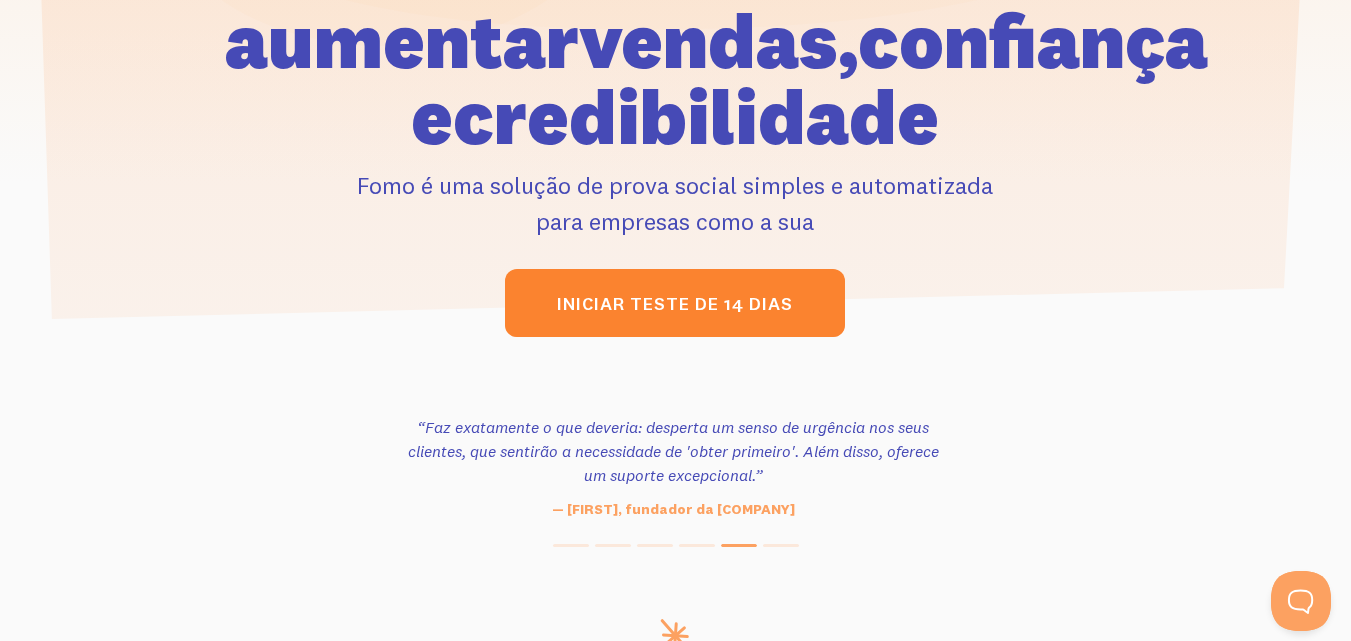 scroll, scrollTop: 700, scrollLeft: 0, axis: vertical 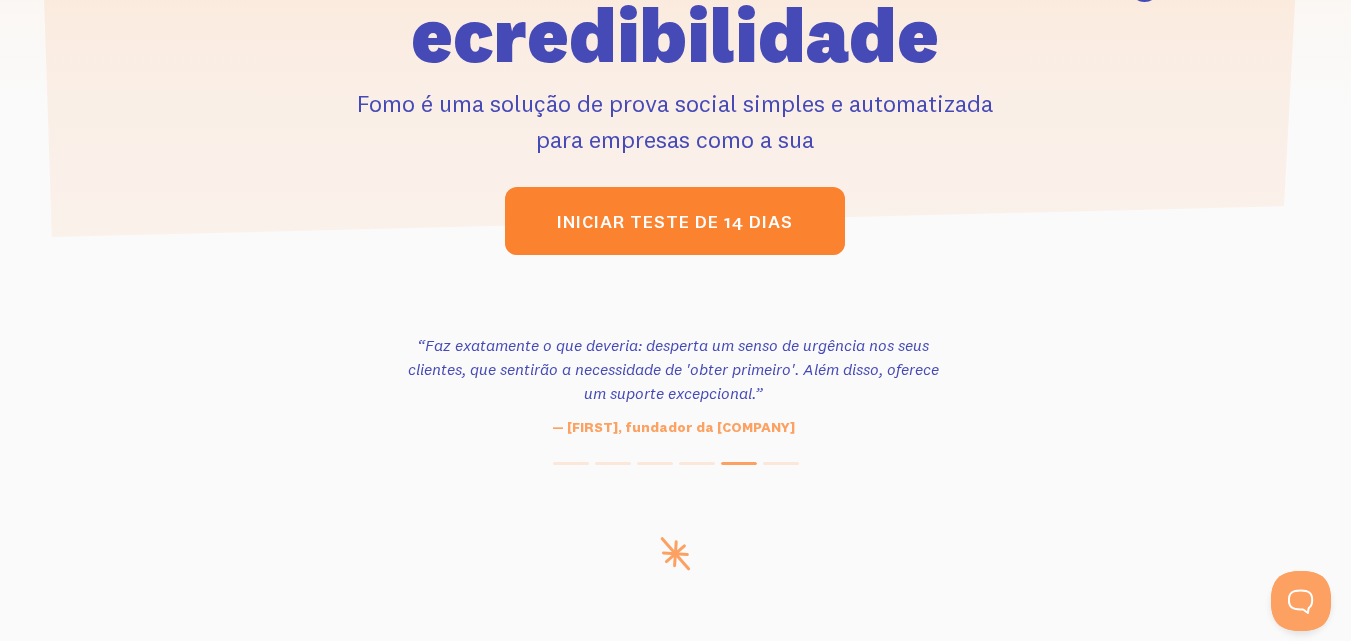 click on "iniciar teste de 14 dias" at bounding box center (675, 221) 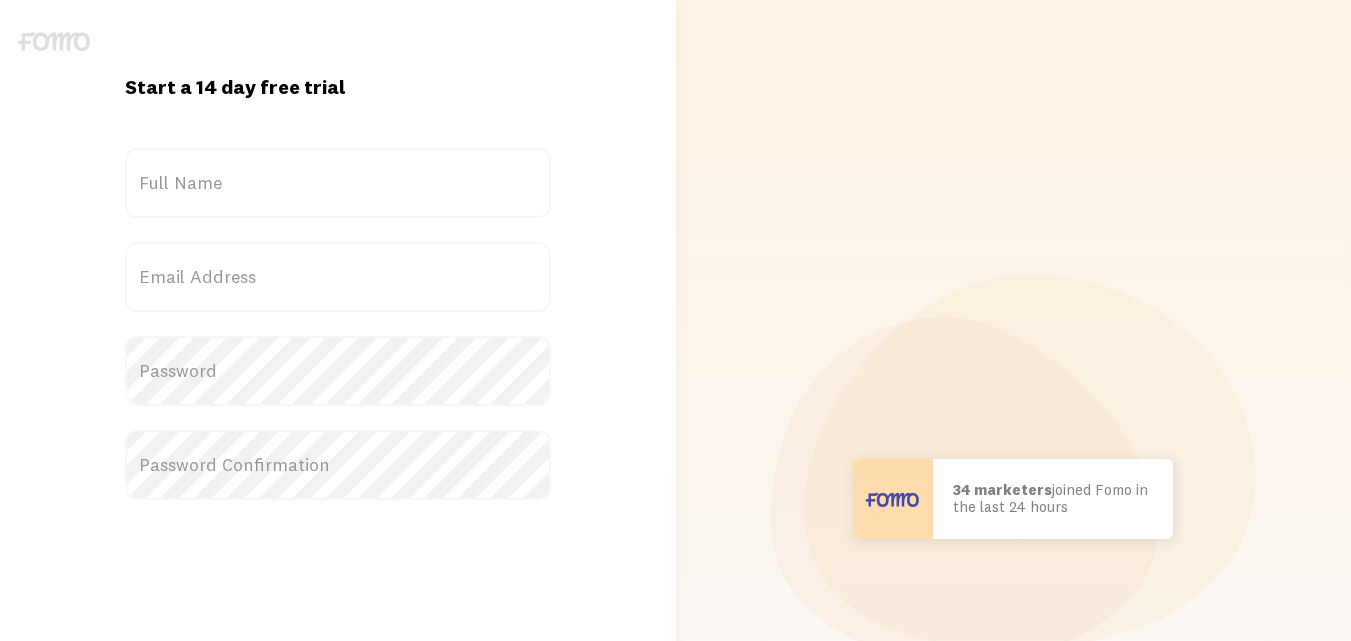 scroll, scrollTop: 0, scrollLeft: 0, axis: both 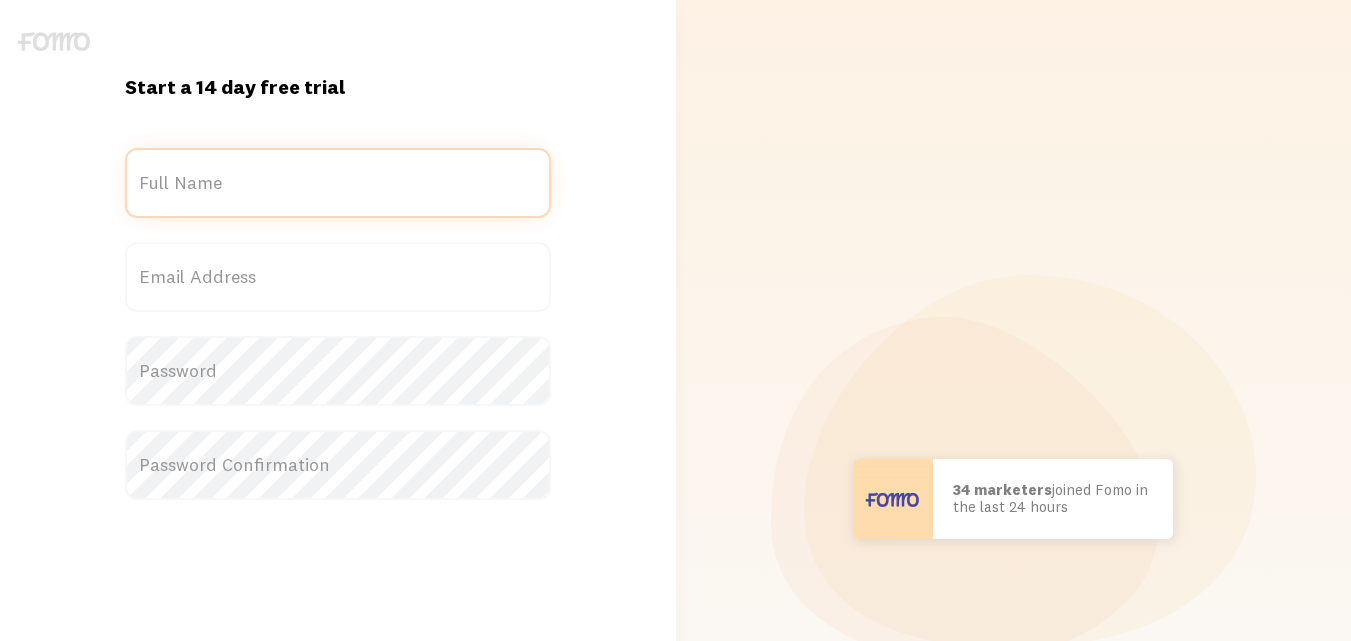 click on "Full Name" at bounding box center [338, 183] 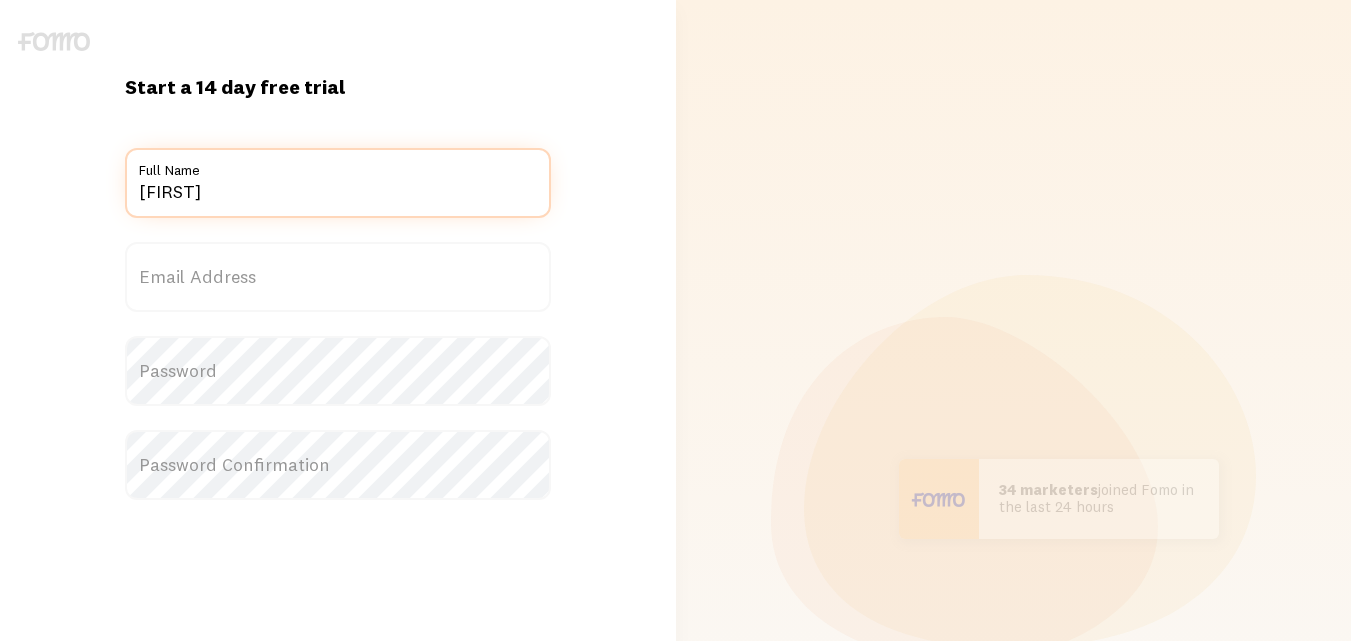 type on "JOSE HIGOR GONCALVES TOMAS" 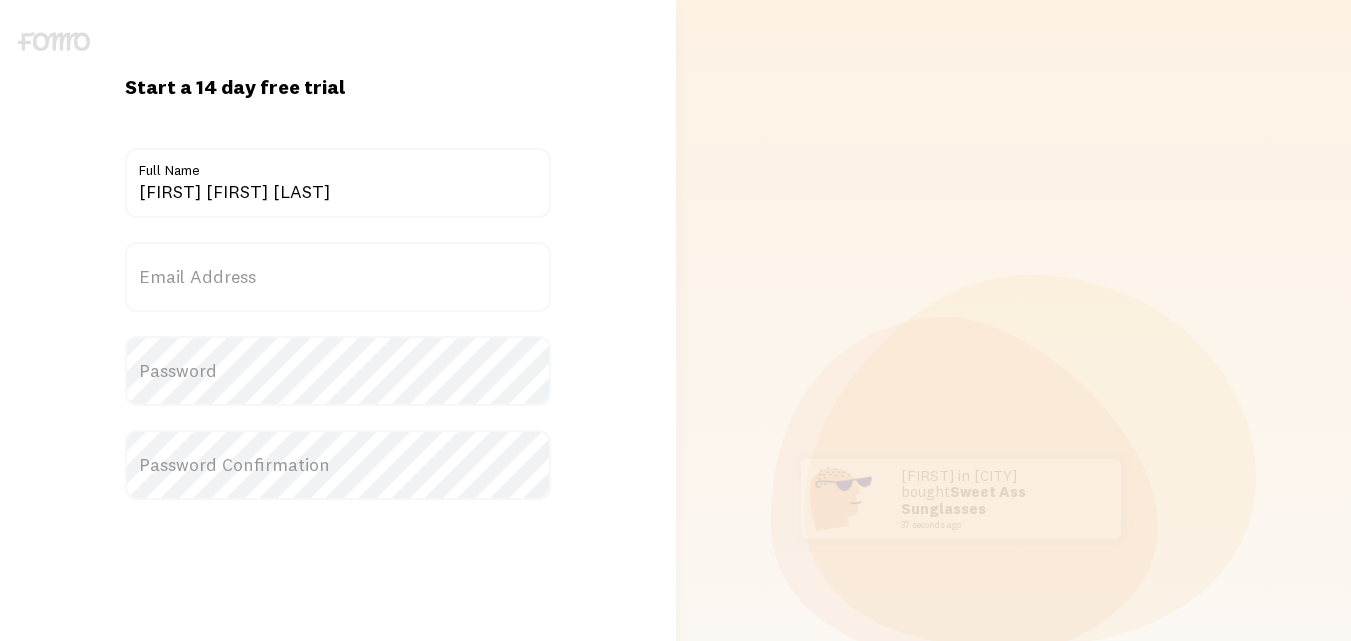 click on "Email Address" at bounding box center (338, 277) 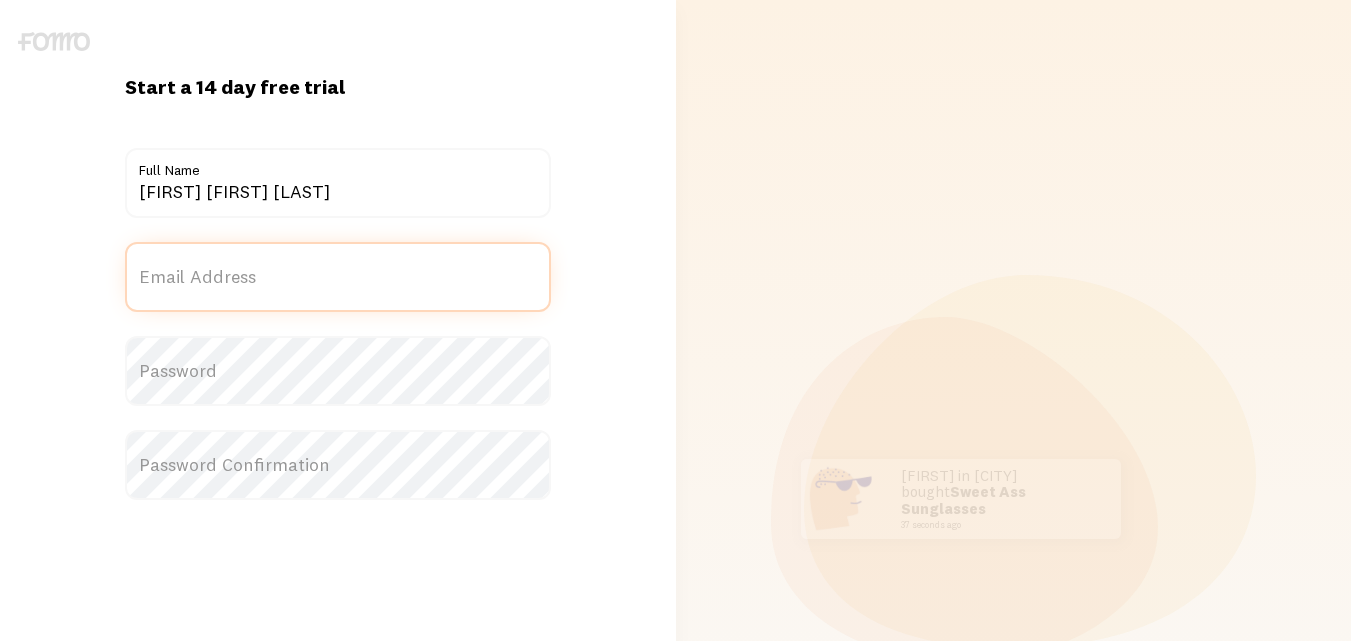 click on "Email Address" at bounding box center (338, 277) 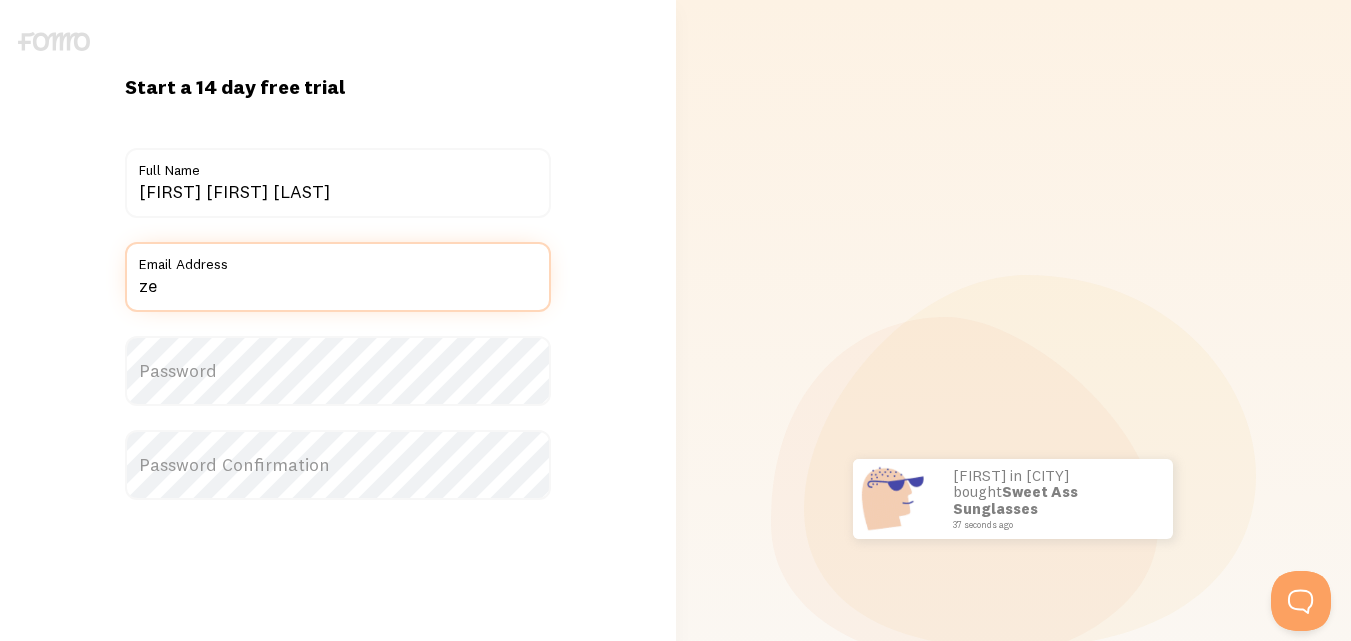 scroll, scrollTop: 0, scrollLeft: 0, axis: both 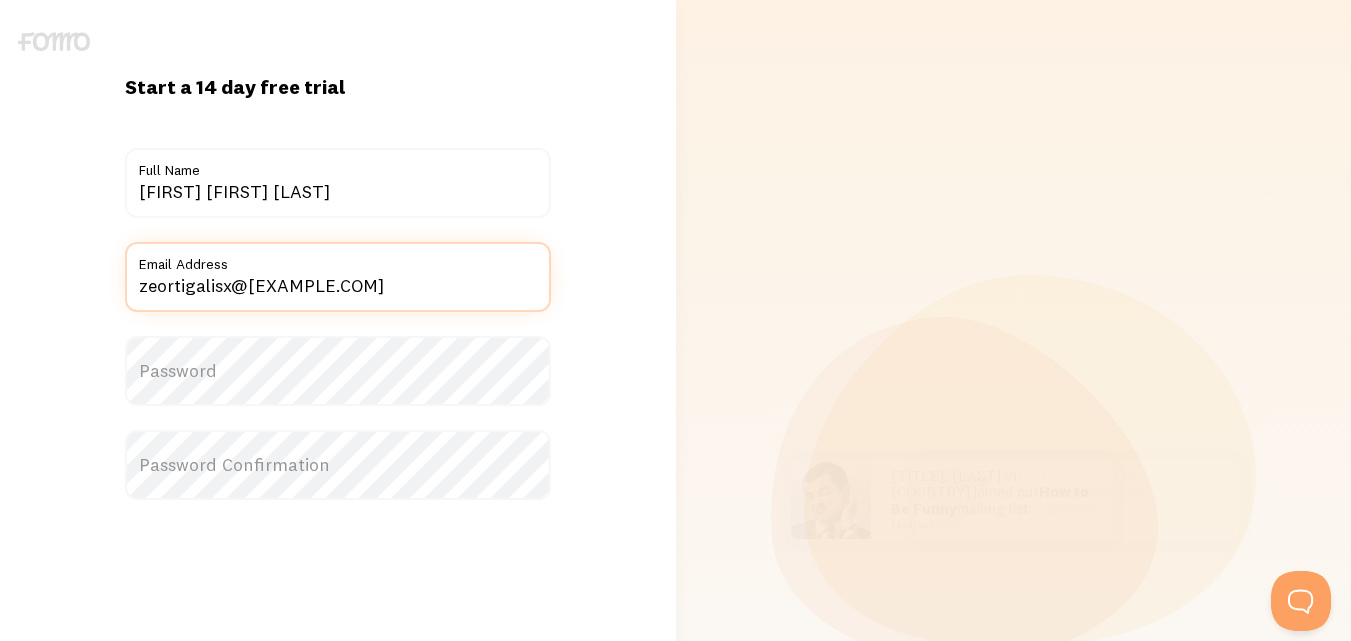 type on "zeortigalisx@gmail.com" 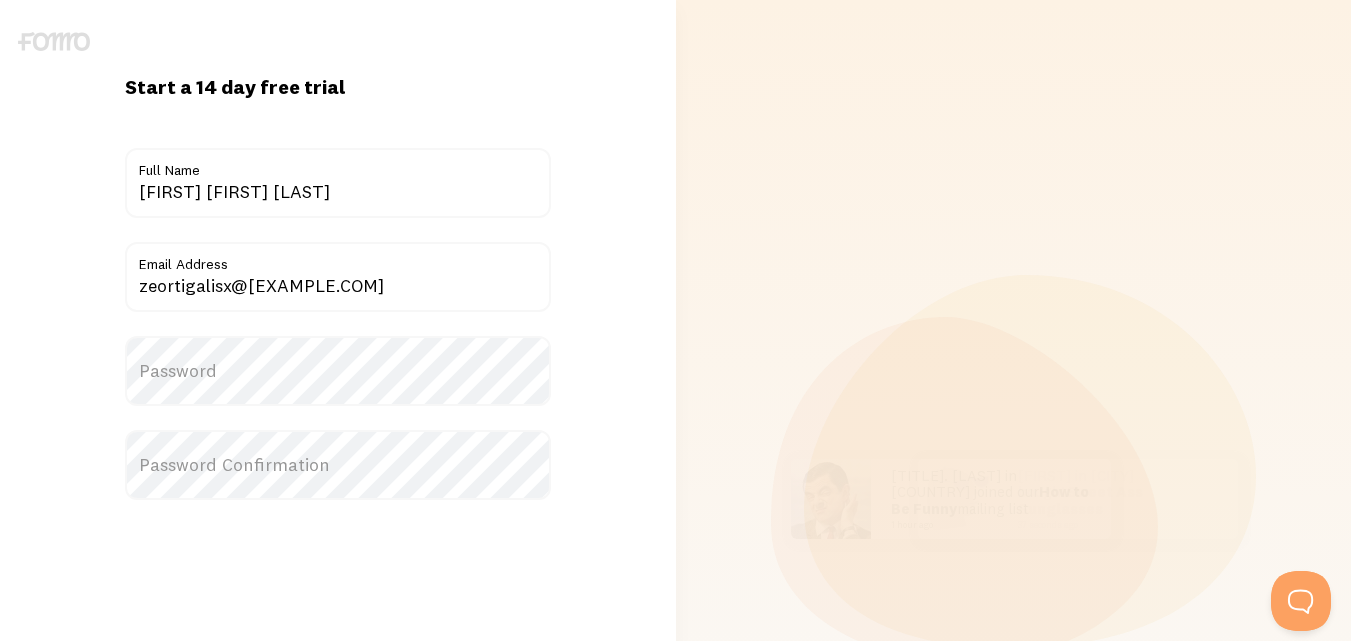 click on "Password" at bounding box center (338, 371) 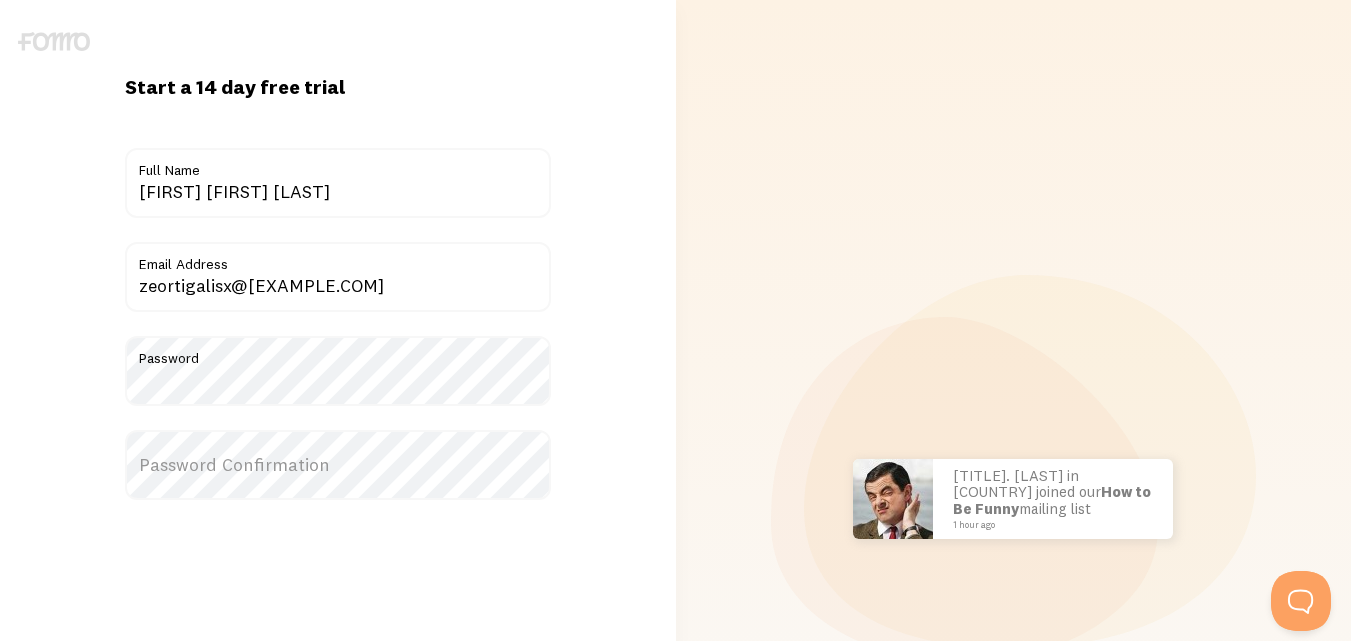 click on "Password Confirmation" at bounding box center (338, 465) 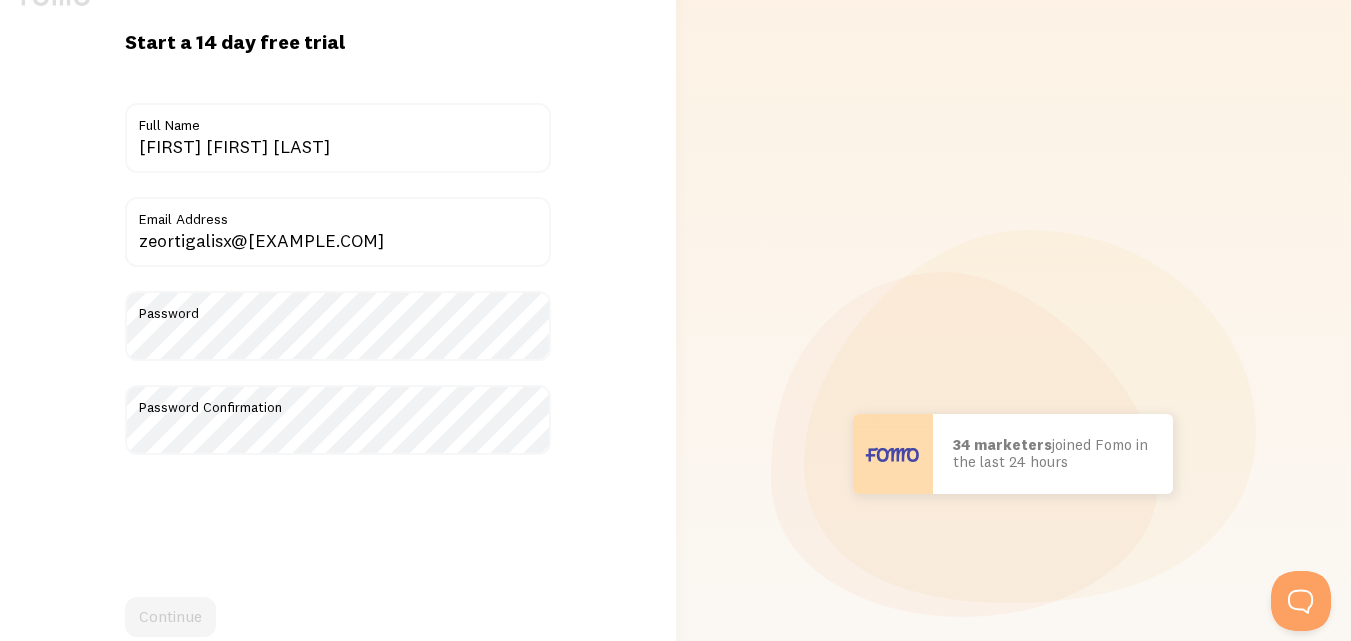 scroll, scrollTop: 300, scrollLeft: 0, axis: vertical 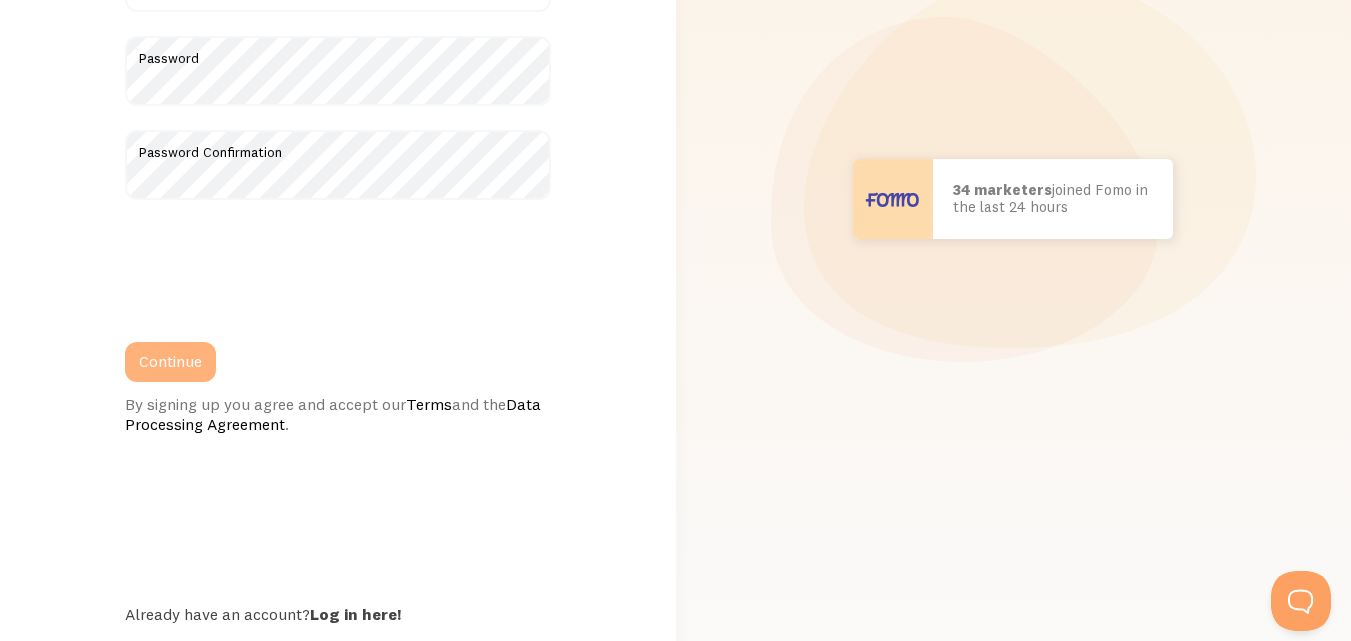 click on "Continue" at bounding box center [170, 362] 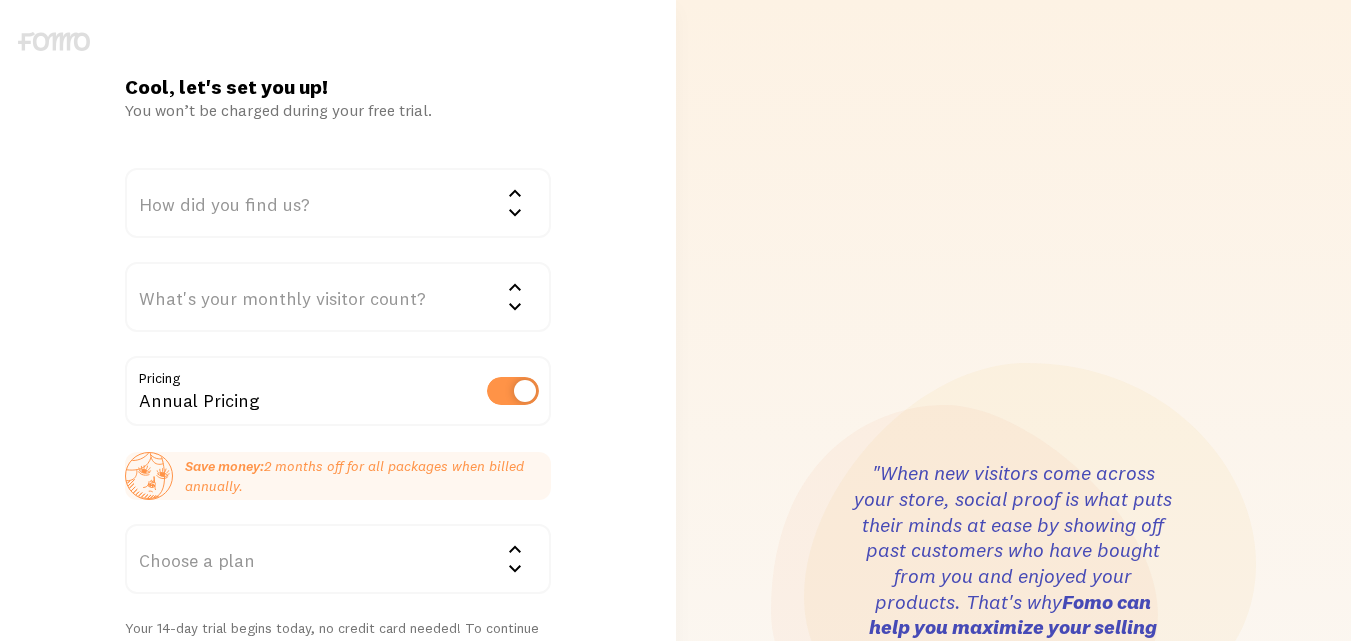 scroll, scrollTop: 0, scrollLeft: 0, axis: both 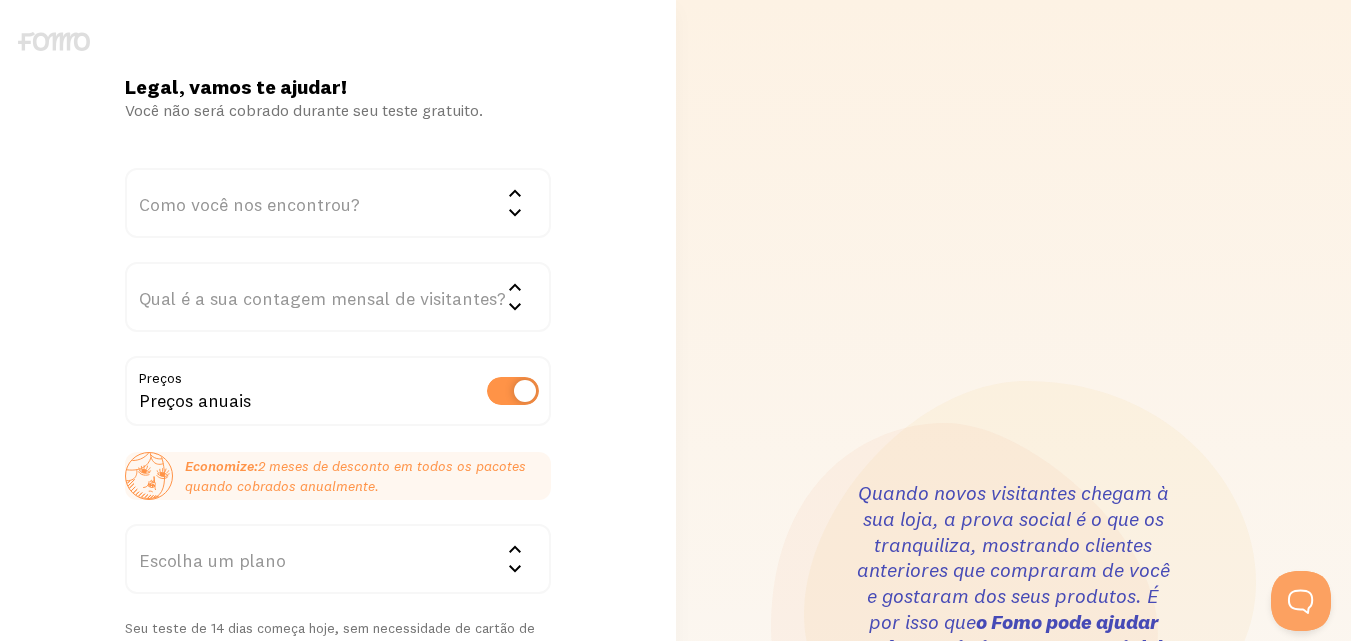click on "Como você nos encontrou?" at bounding box center [338, 203] 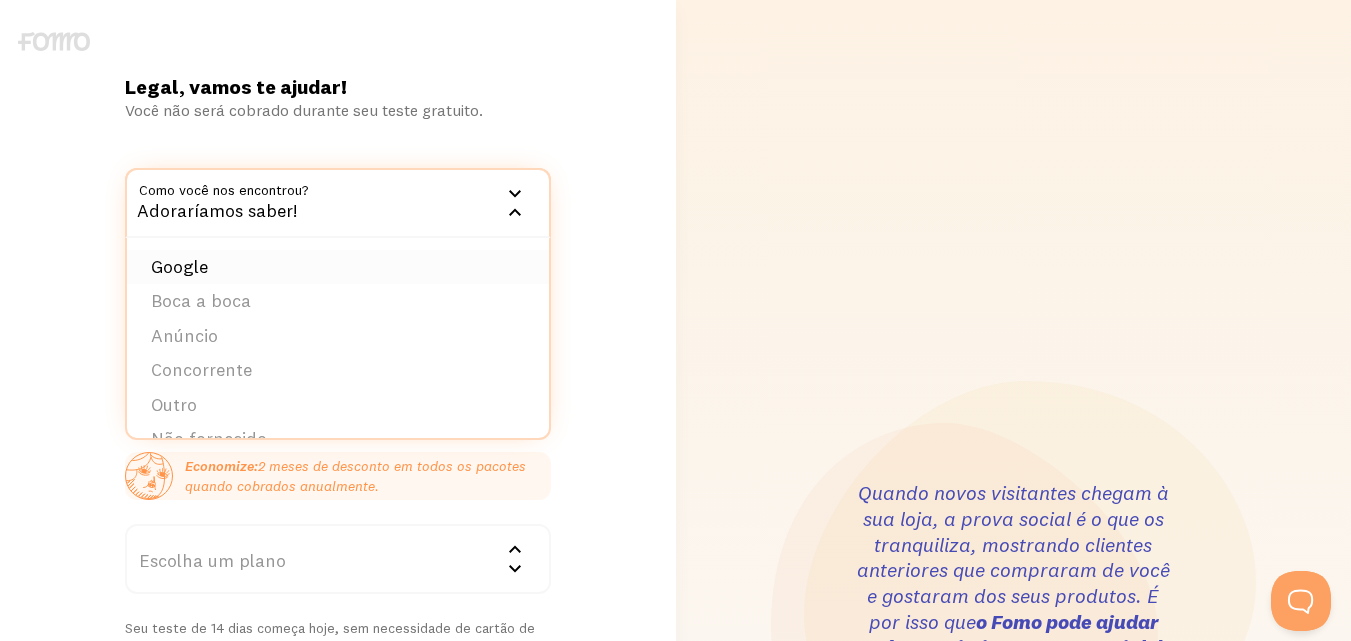 click on "Google" at bounding box center (338, 267) 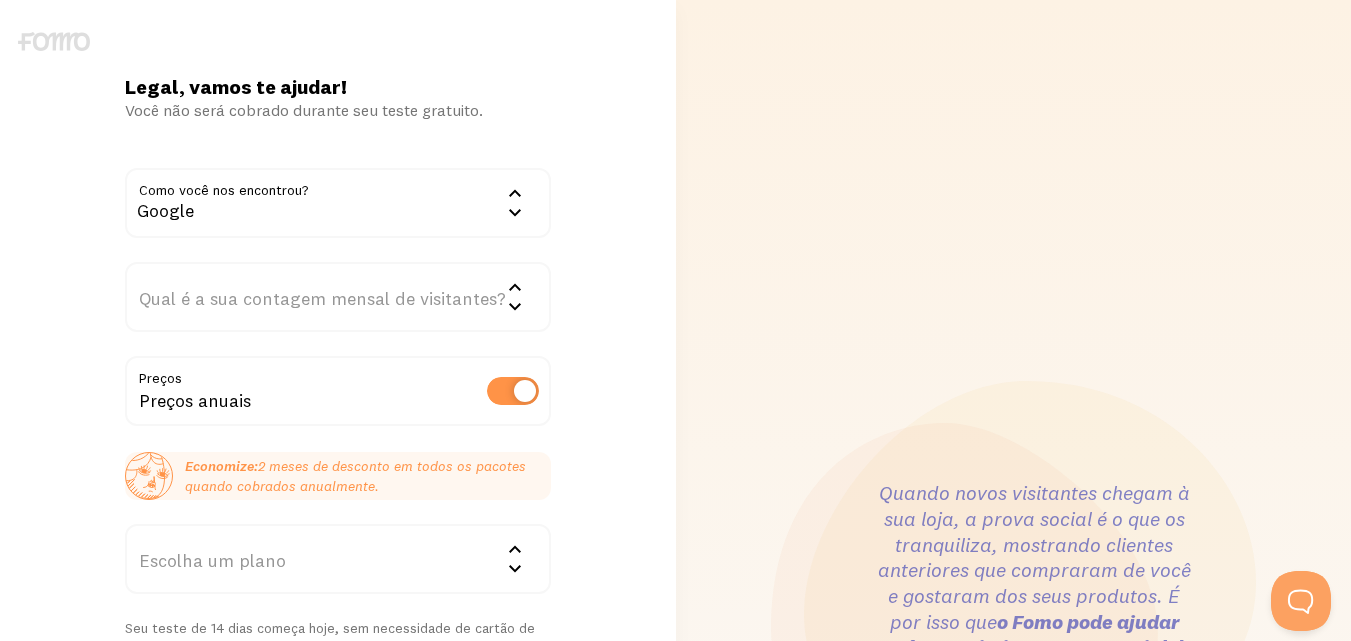 click on "Qual é a sua contagem mensal de visitantes?" at bounding box center [322, 298] 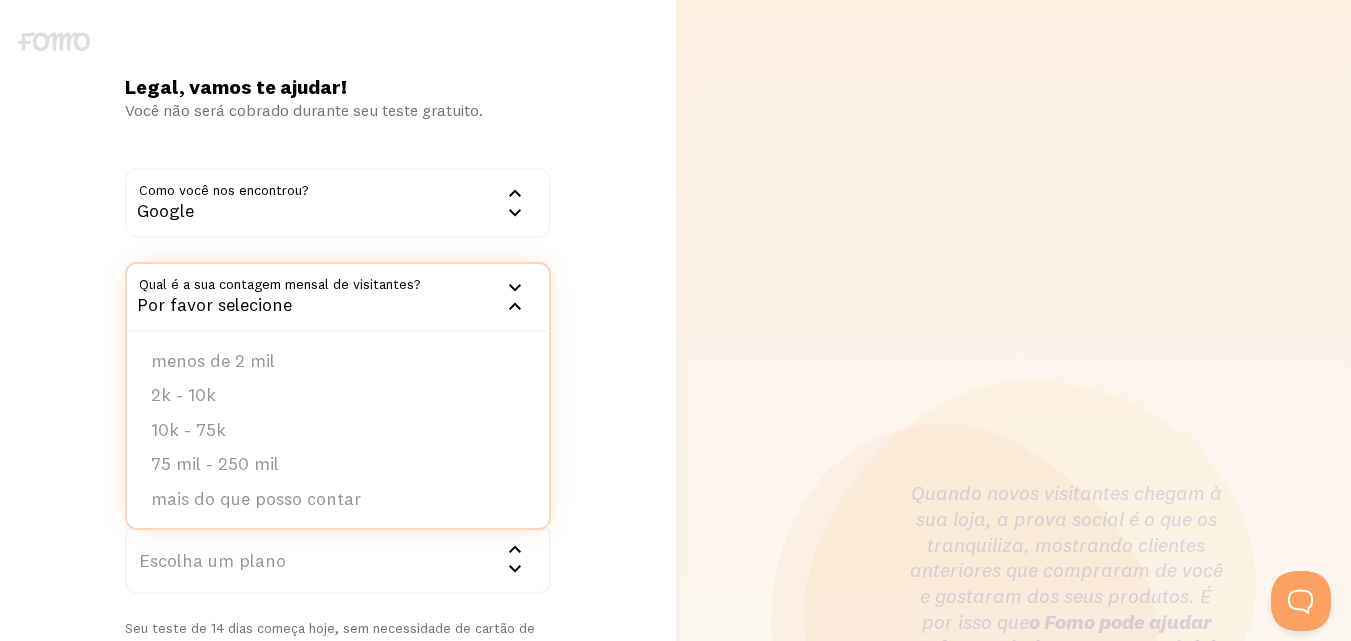 click on "Google" at bounding box center (338, 203) 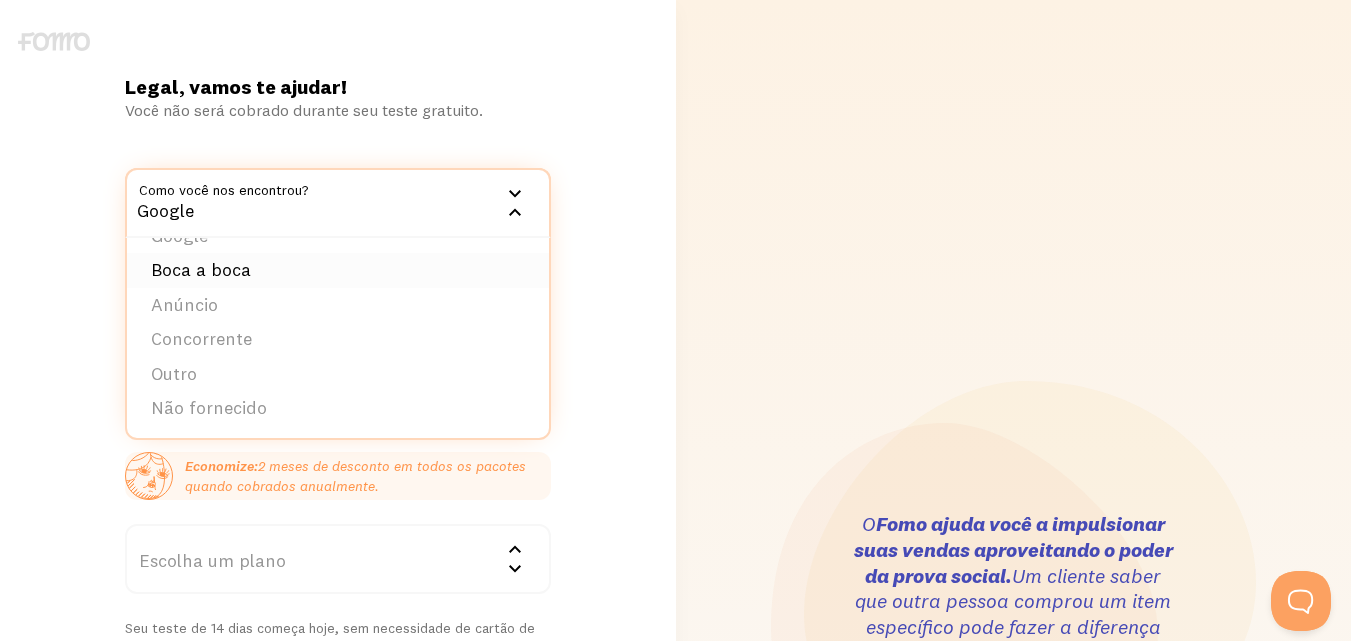 scroll, scrollTop: 0, scrollLeft: 0, axis: both 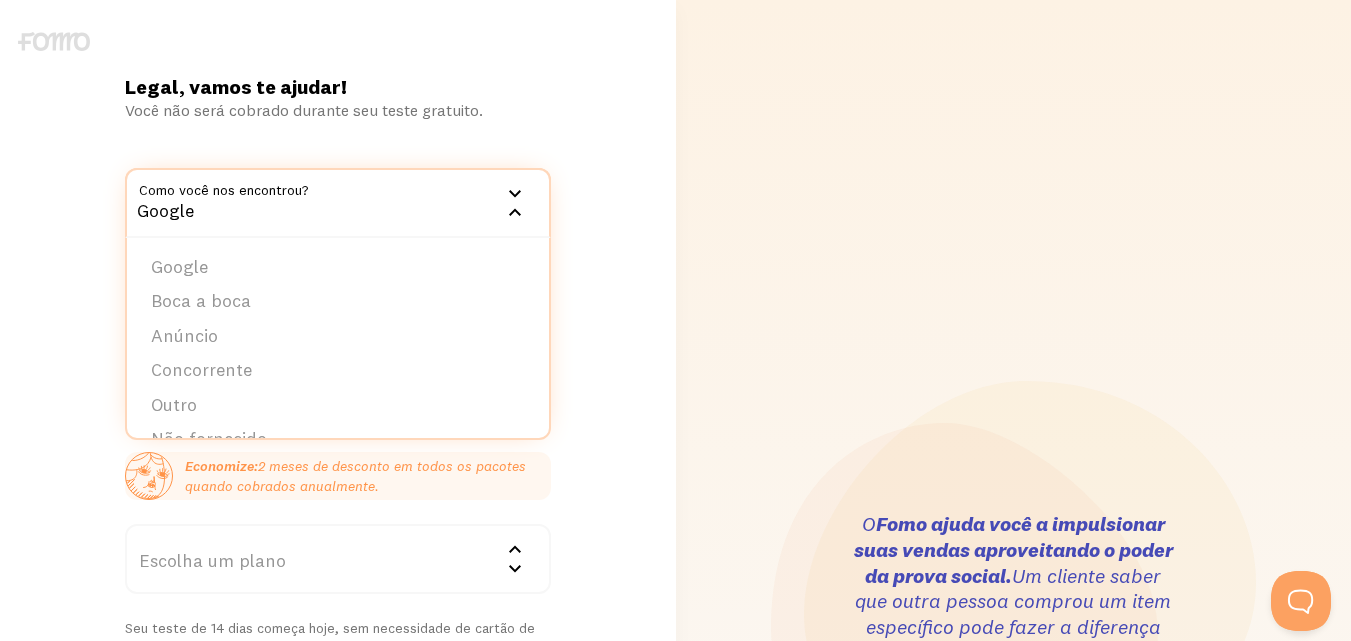 click on "Google" at bounding box center (338, 203) 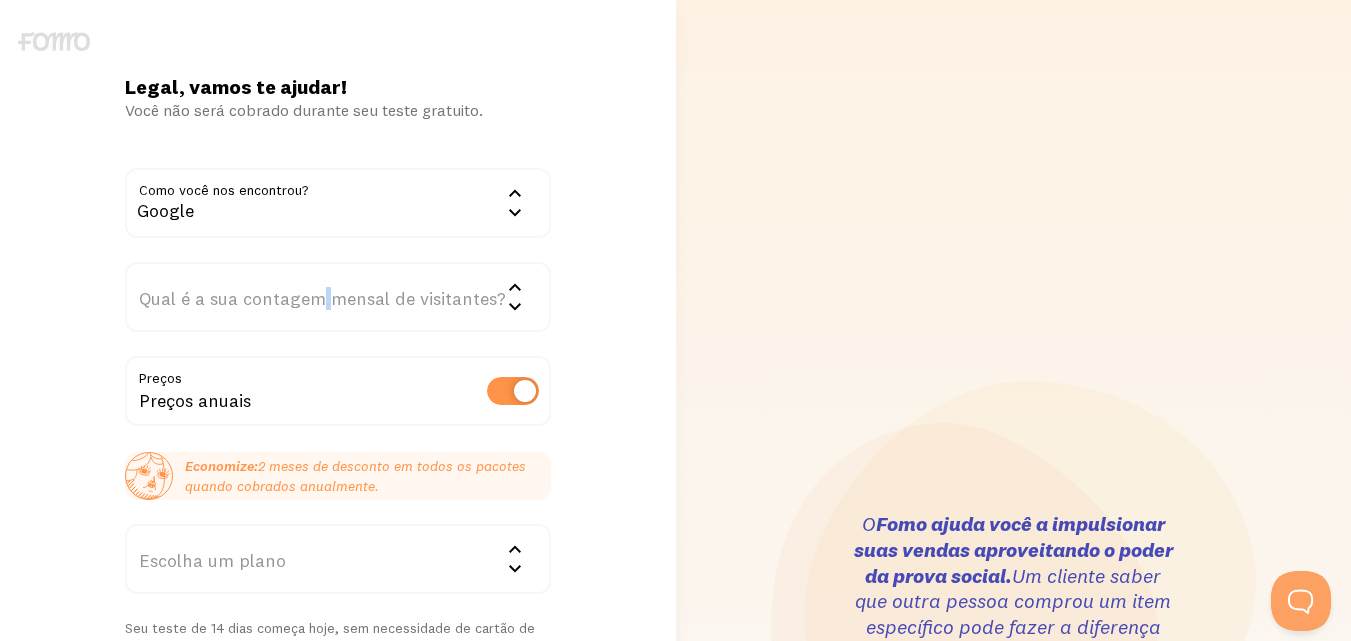 click on "Qual é a sua contagem mensal de visitantes?" at bounding box center (322, 298) 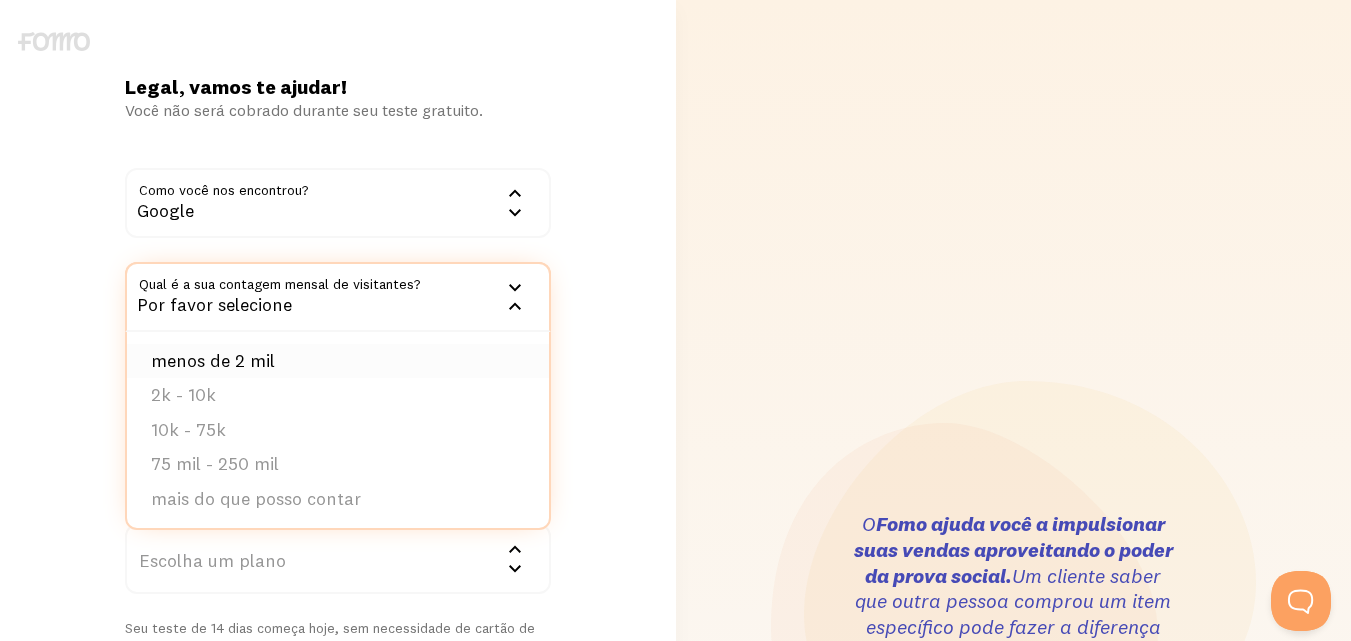 click on "menos de 2 mil" at bounding box center [338, 361] 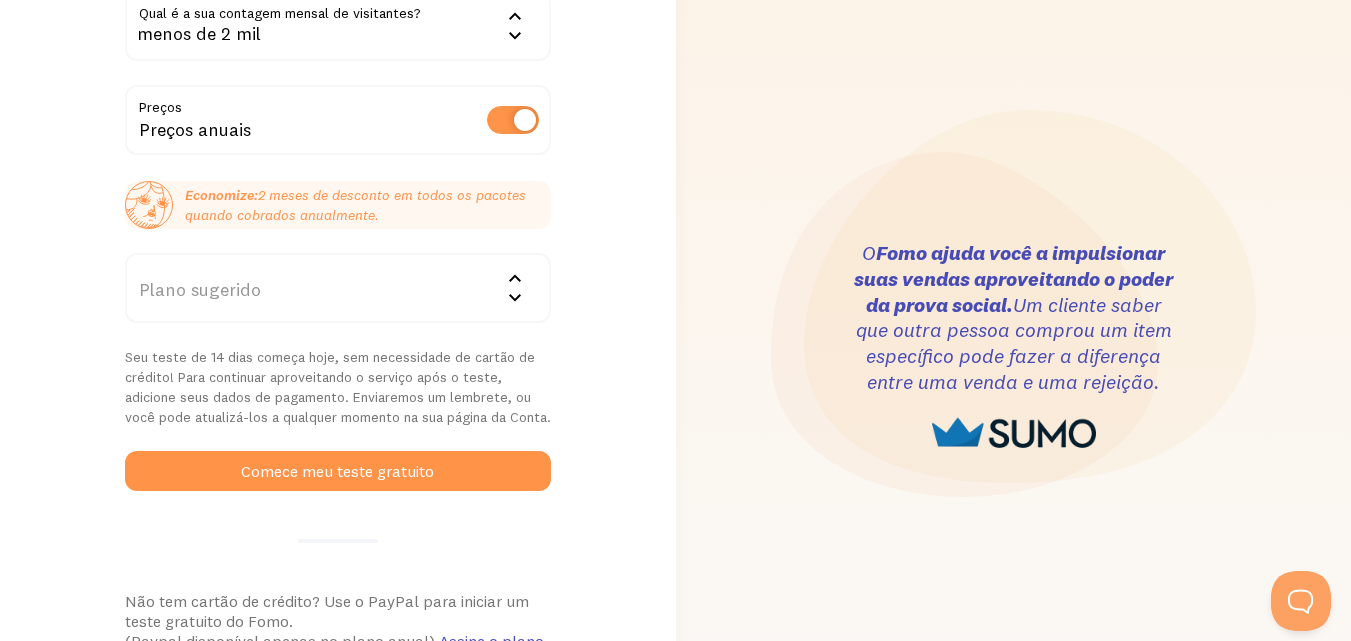 scroll, scrollTop: 300, scrollLeft: 0, axis: vertical 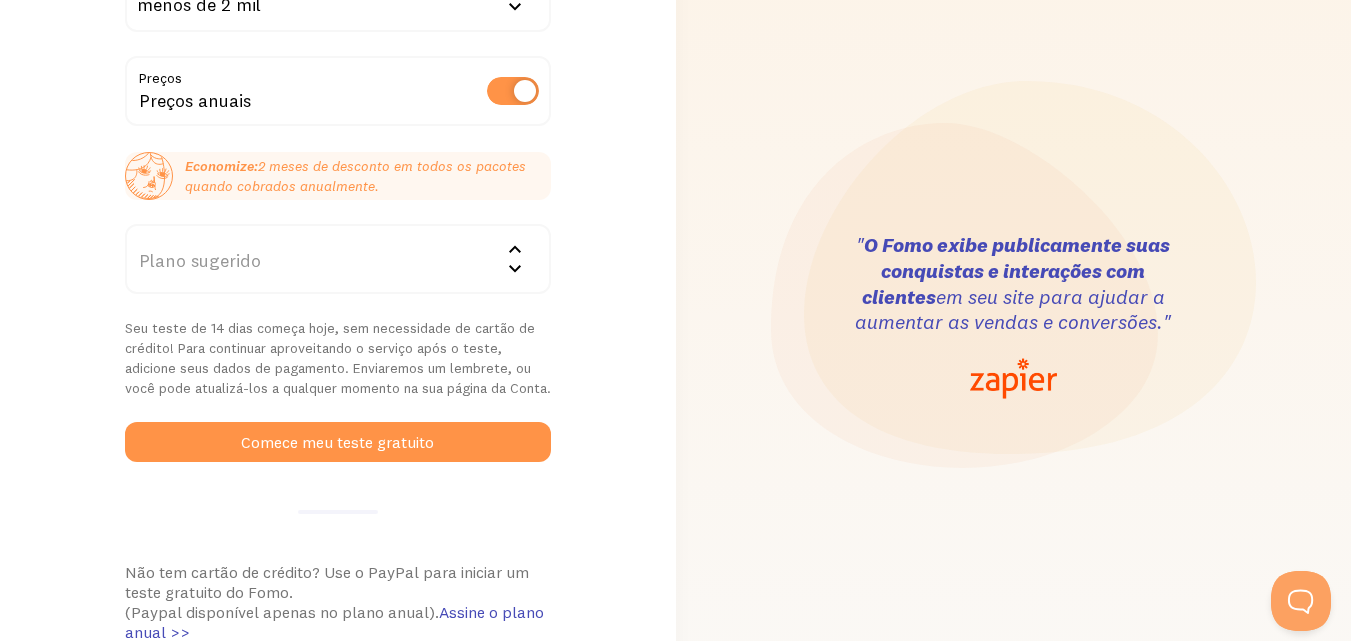 click on "Plano sugerido" at bounding box center (338, 259) 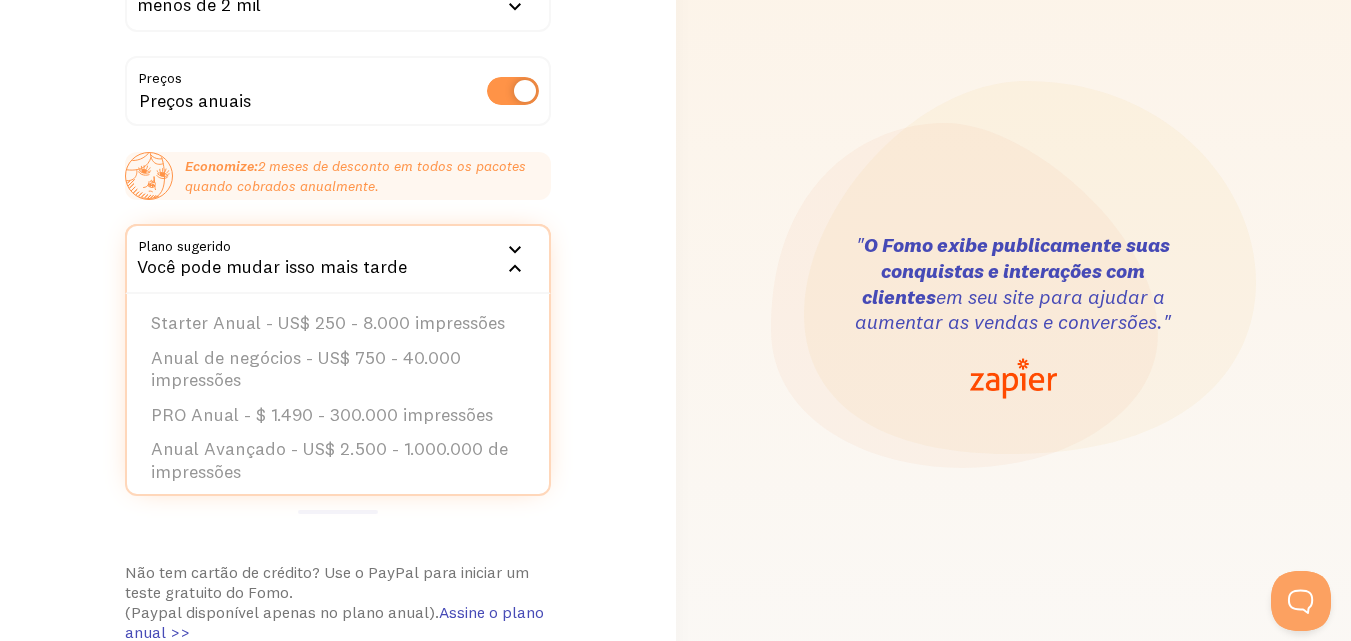 click on "Você pode mudar isso mais tarde" at bounding box center (338, 259) 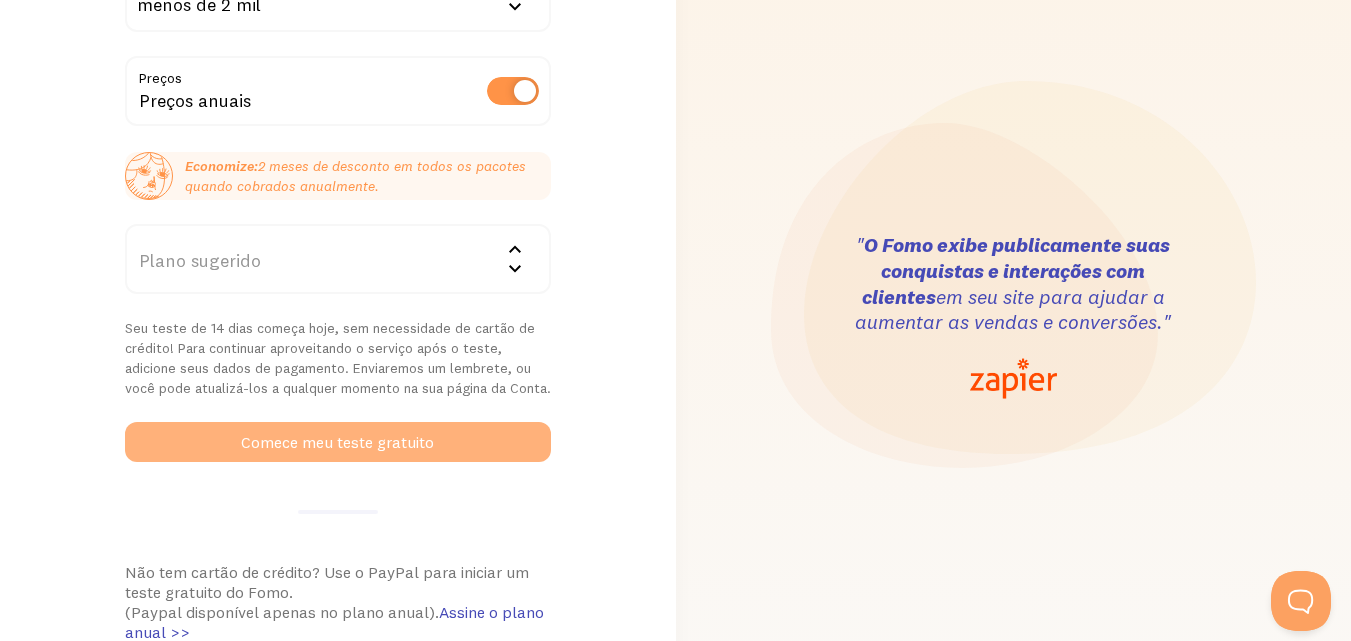 click on "Comece meu teste gratuito" at bounding box center (338, 442) 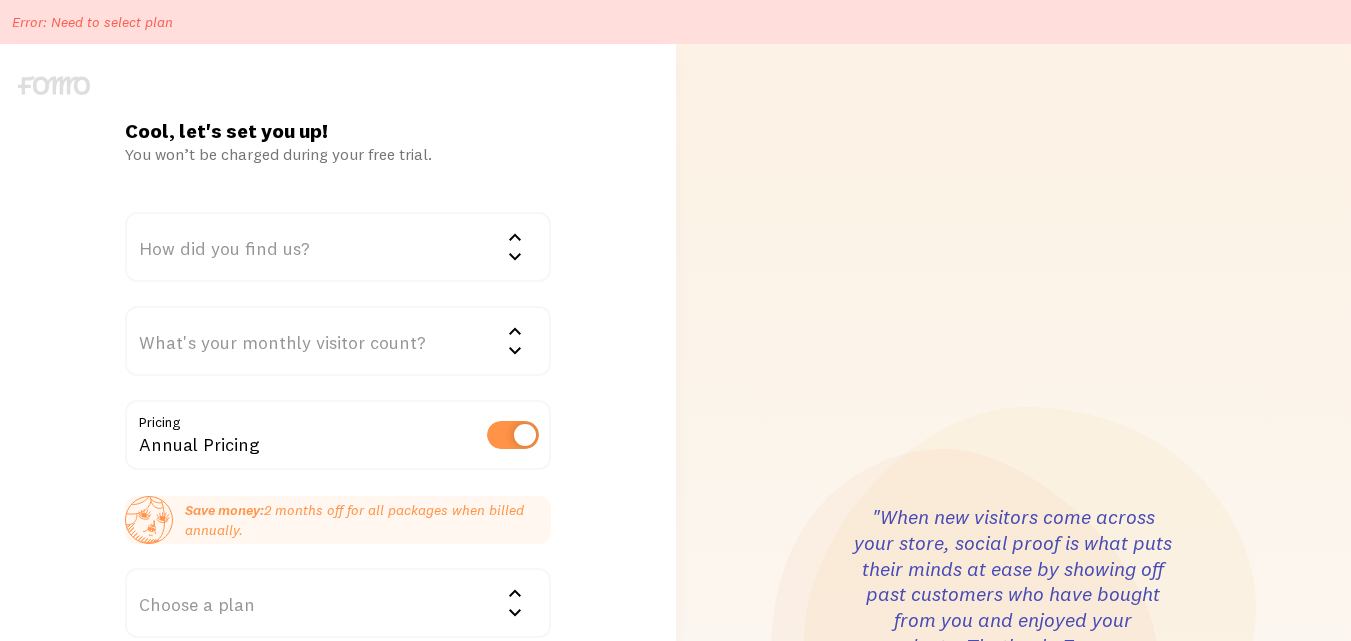 scroll, scrollTop: 0, scrollLeft: 0, axis: both 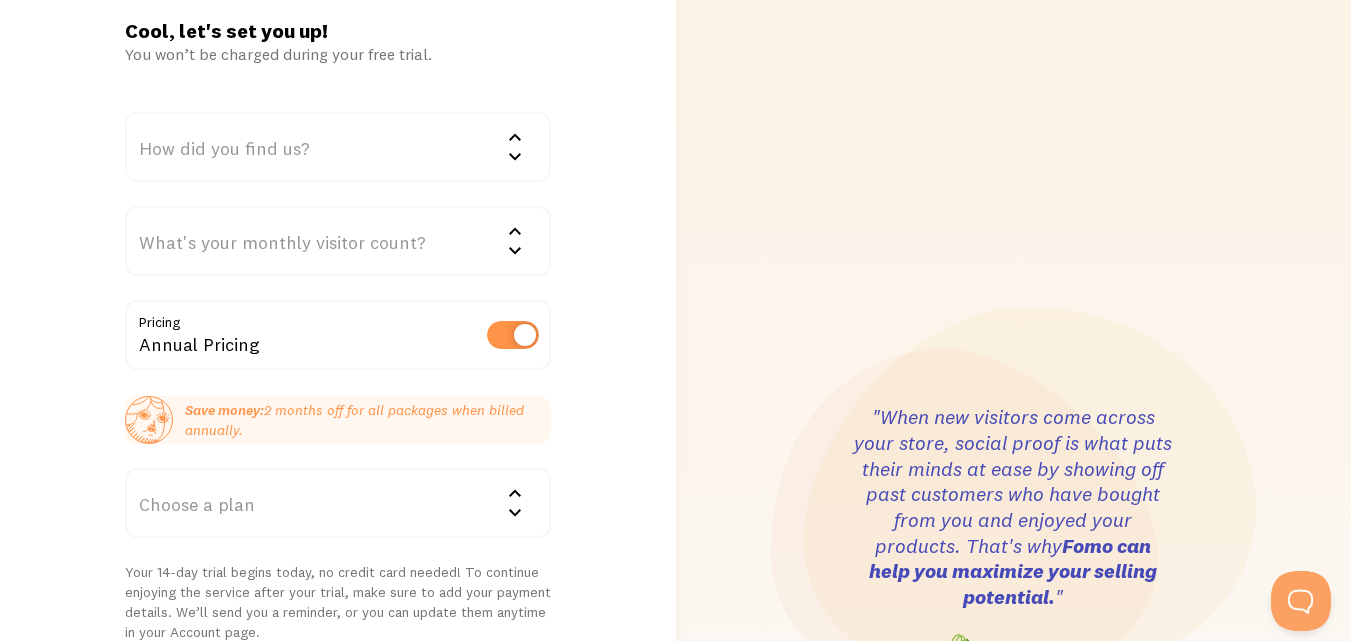 click on "How did you find us?" at bounding box center [338, 147] 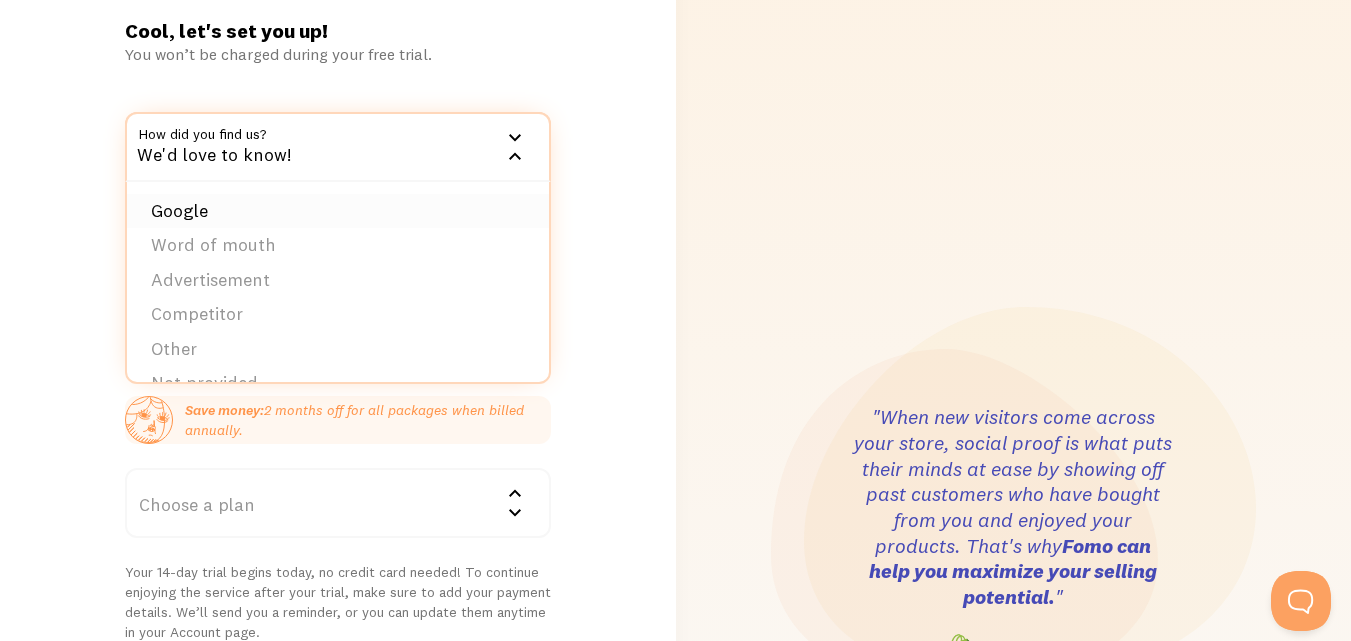 click on "Google" at bounding box center [338, 211] 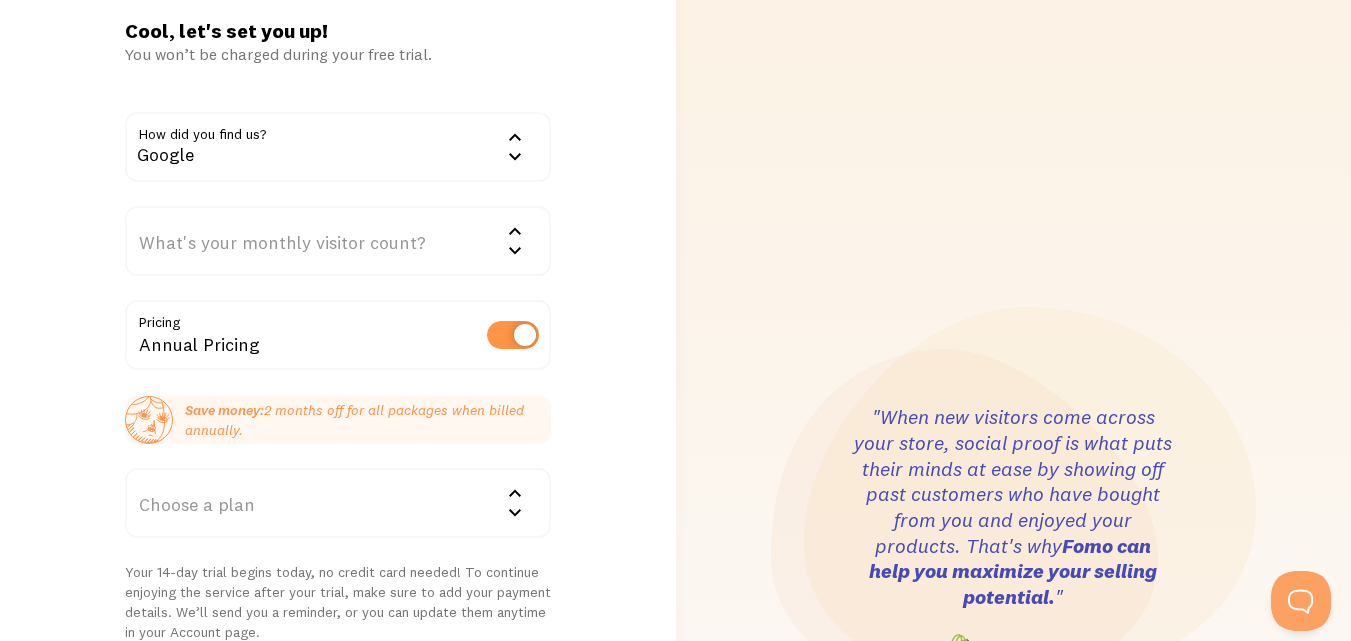 click on "What's your monthly visitor count?" at bounding box center [338, 241] 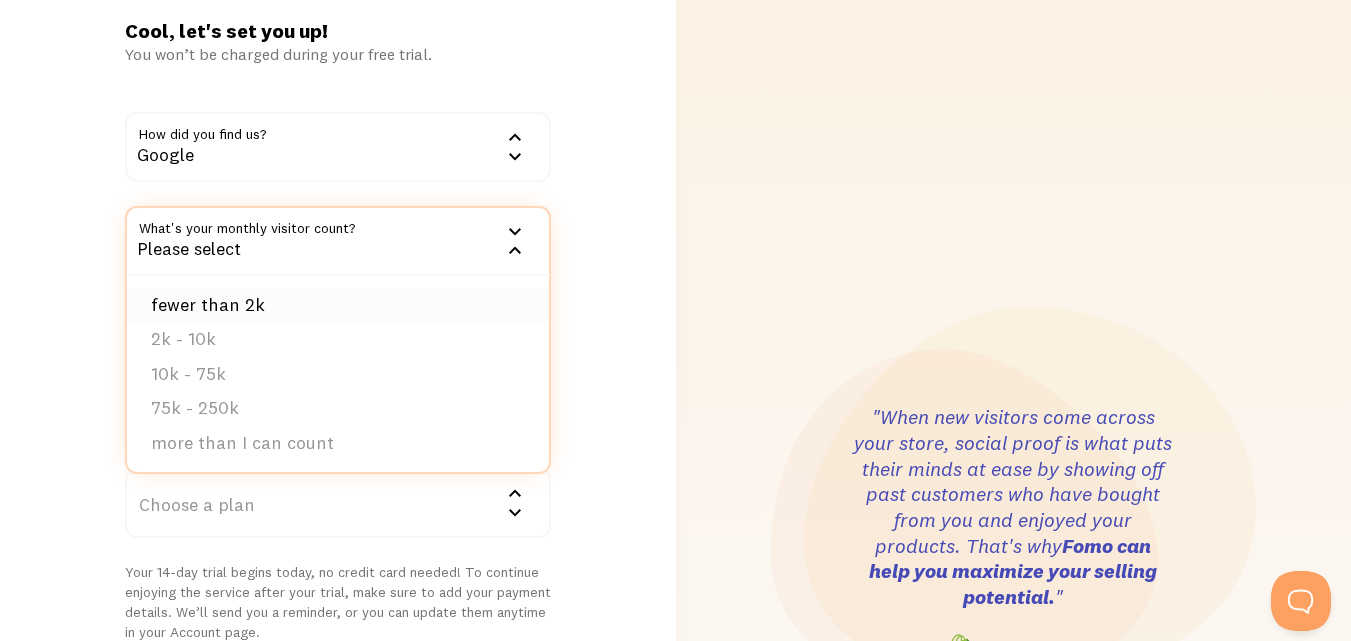 click on "fewer than 2k" at bounding box center [338, 305] 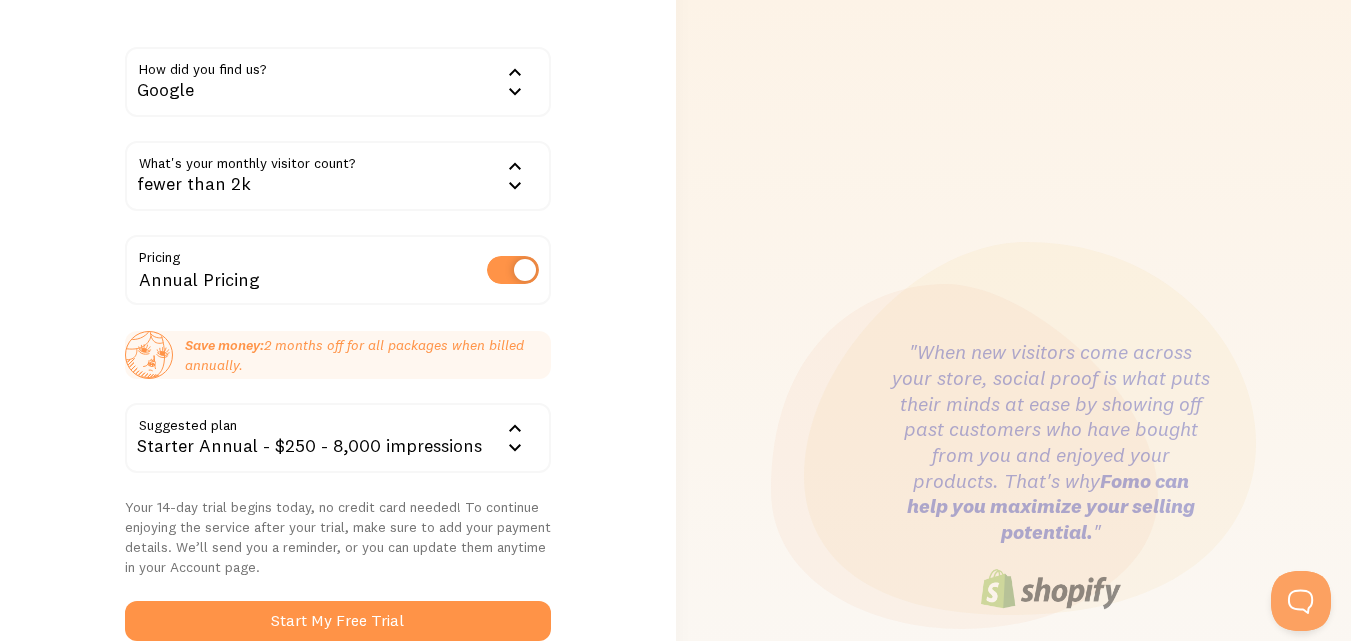 scroll, scrollTop: 200, scrollLeft: 0, axis: vertical 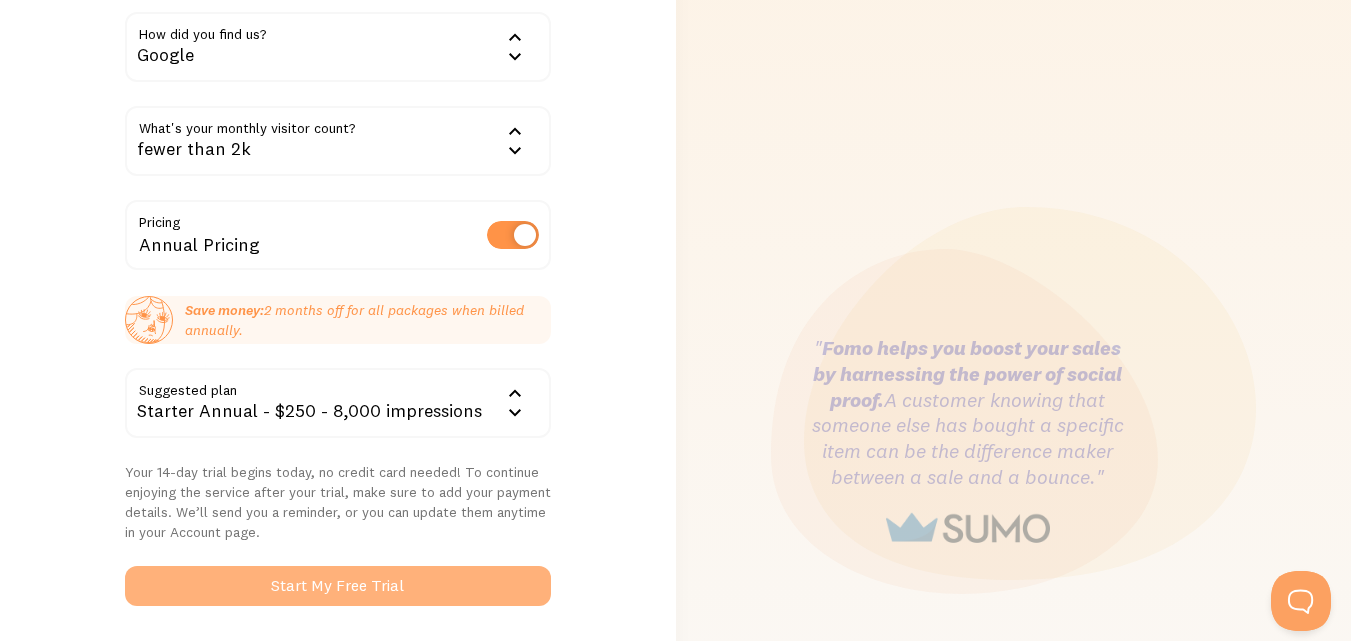 click on "Start My Free Trial" at bounding box center (338, 586) 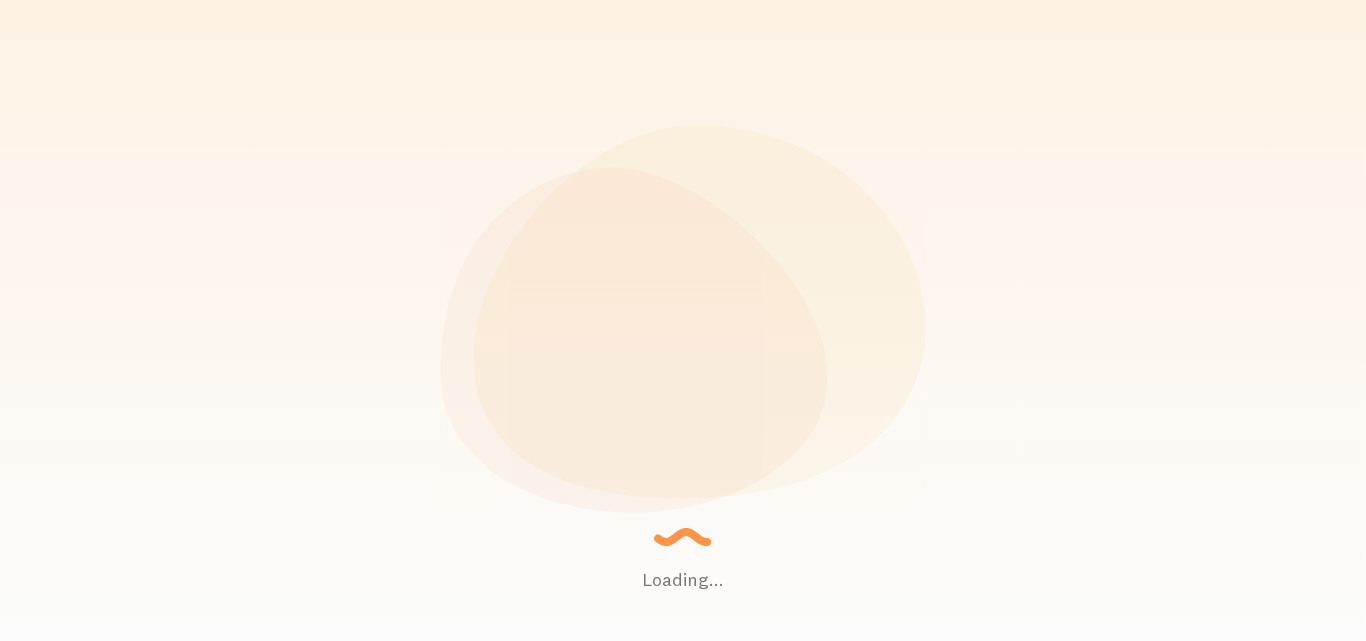 scroll, scrollTop: 0, scrollLeft: 0, axis: both 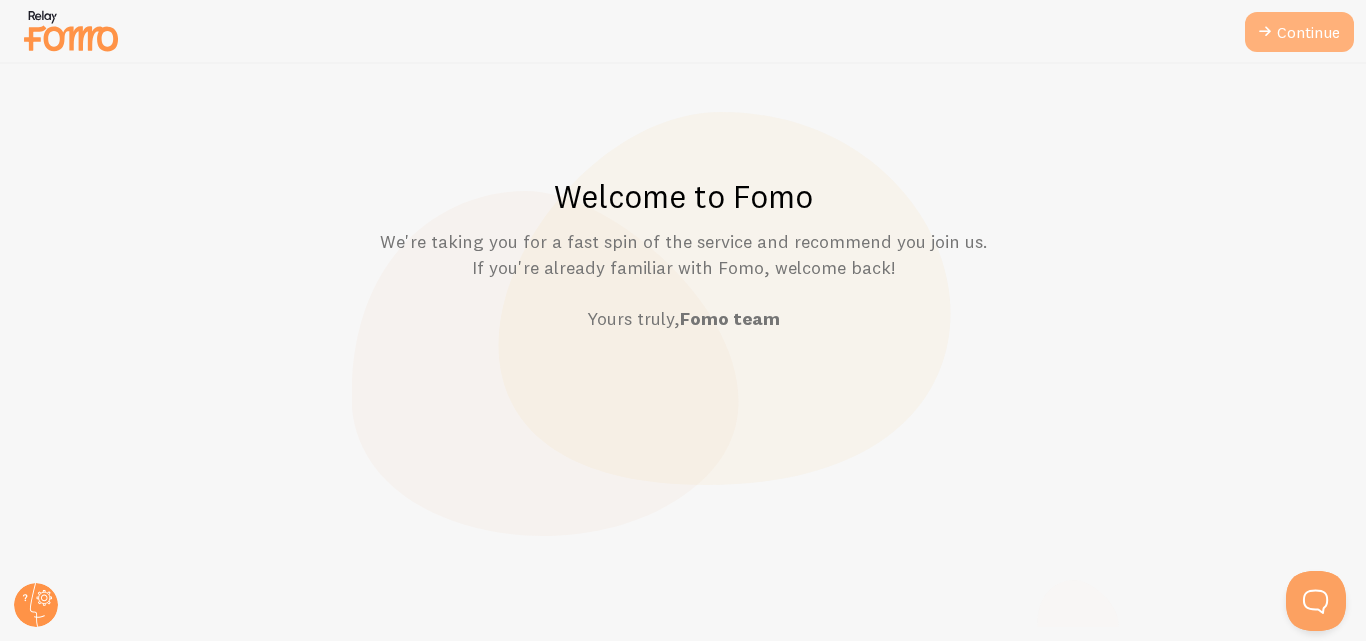 click on "Continue" at bounding box center (1299, 32) 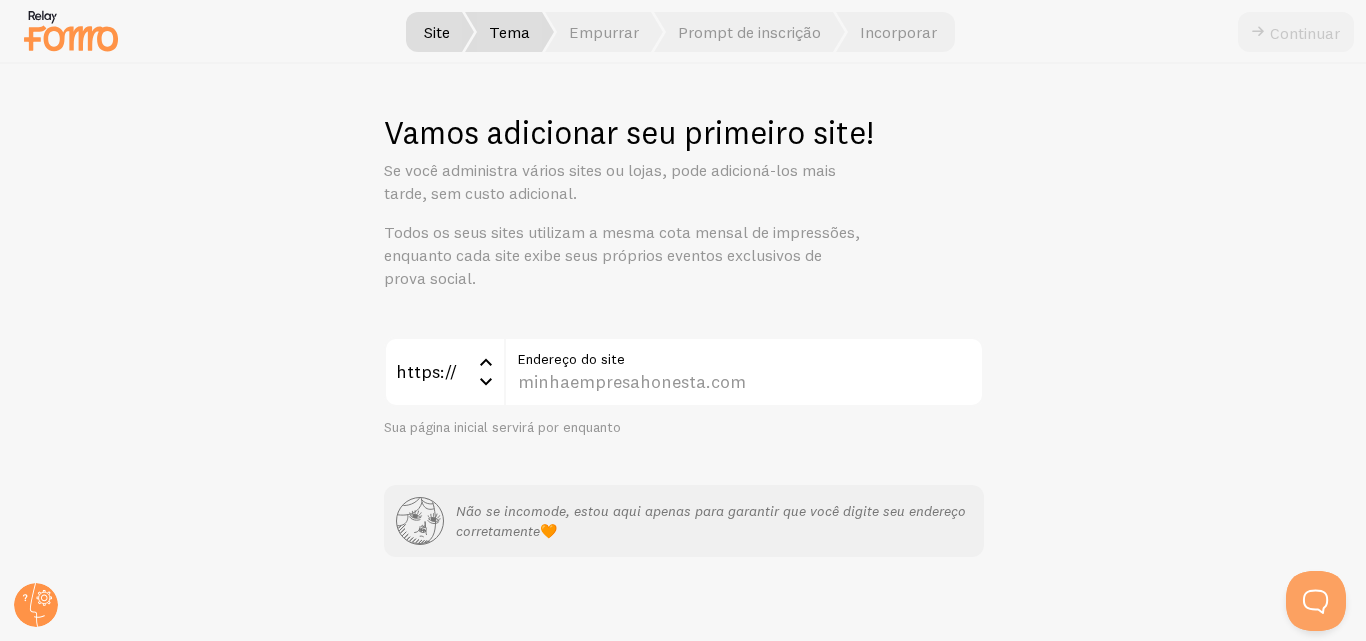 click on "Tema" at bounding box center [509, 32] 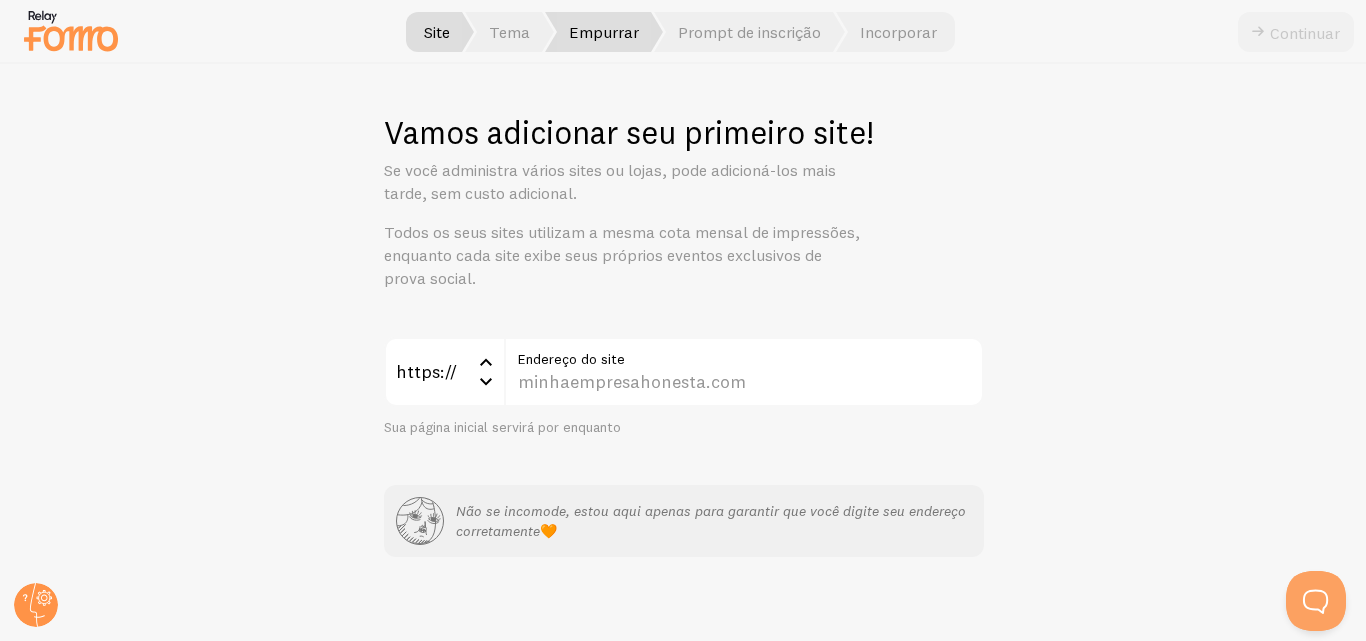 click on "Empurrar" at bounding box center (604, 32) 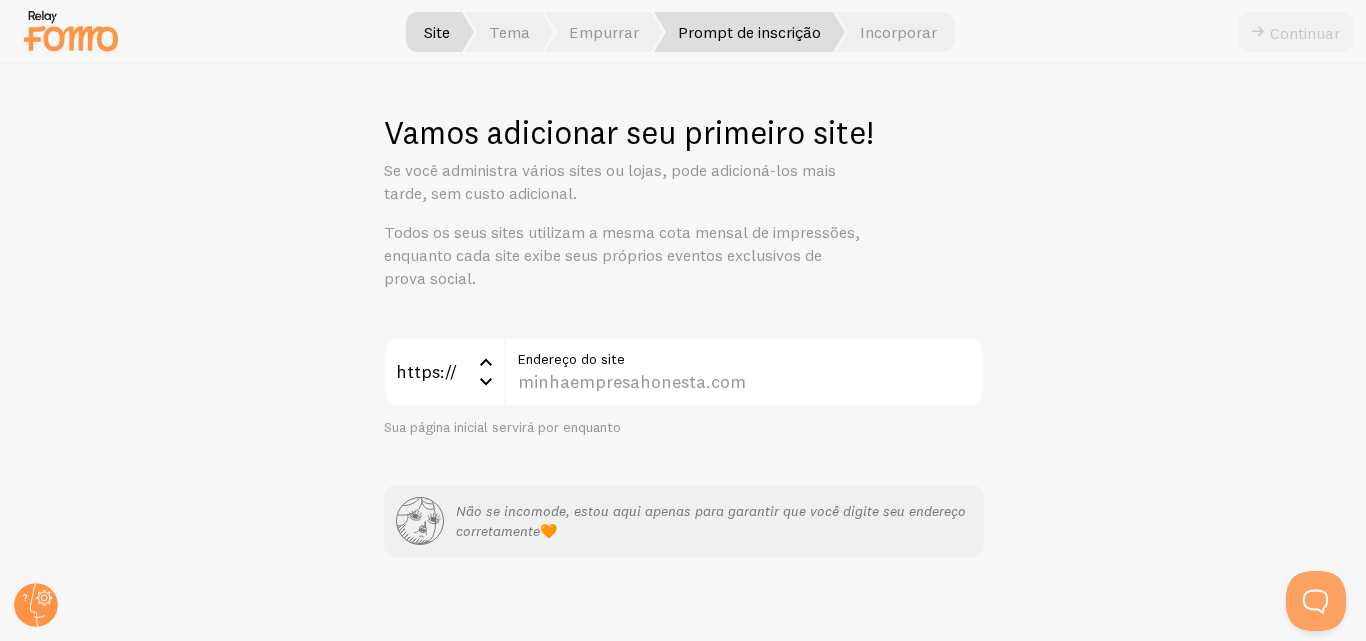 click on "Prompt de inscrição" at bounding box center [749, 32] 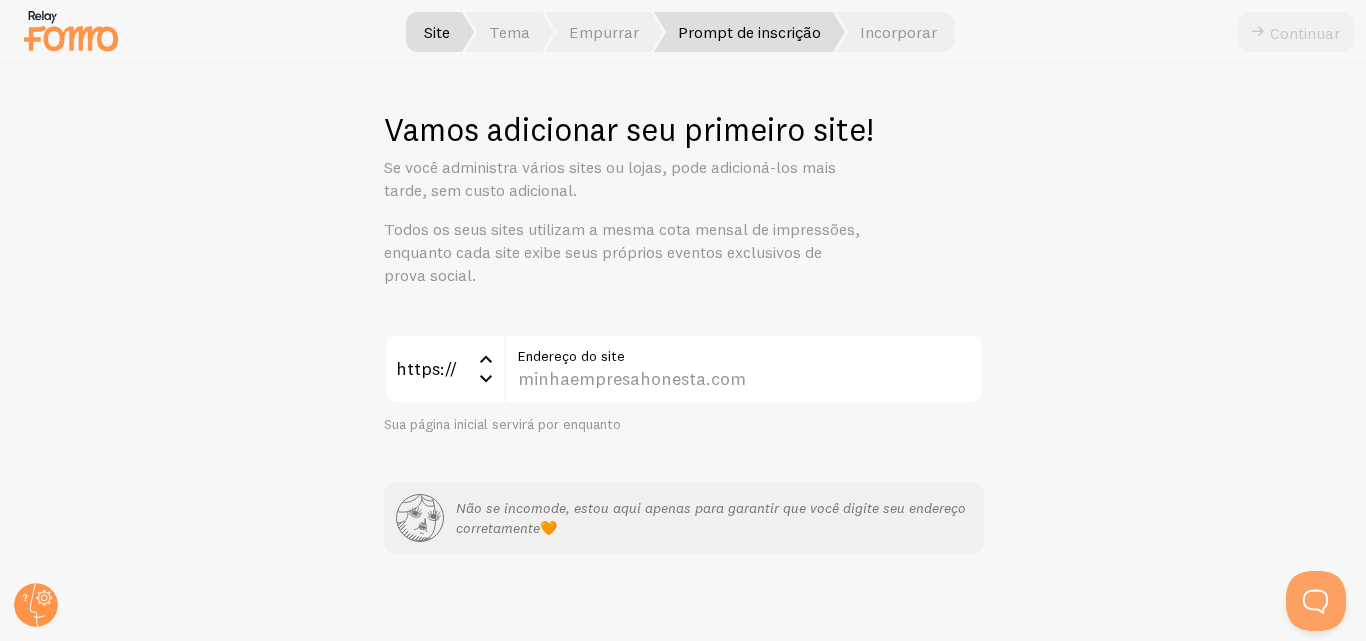 scroll, scrollTop: 0, scrollLeft: 0, axis: both 